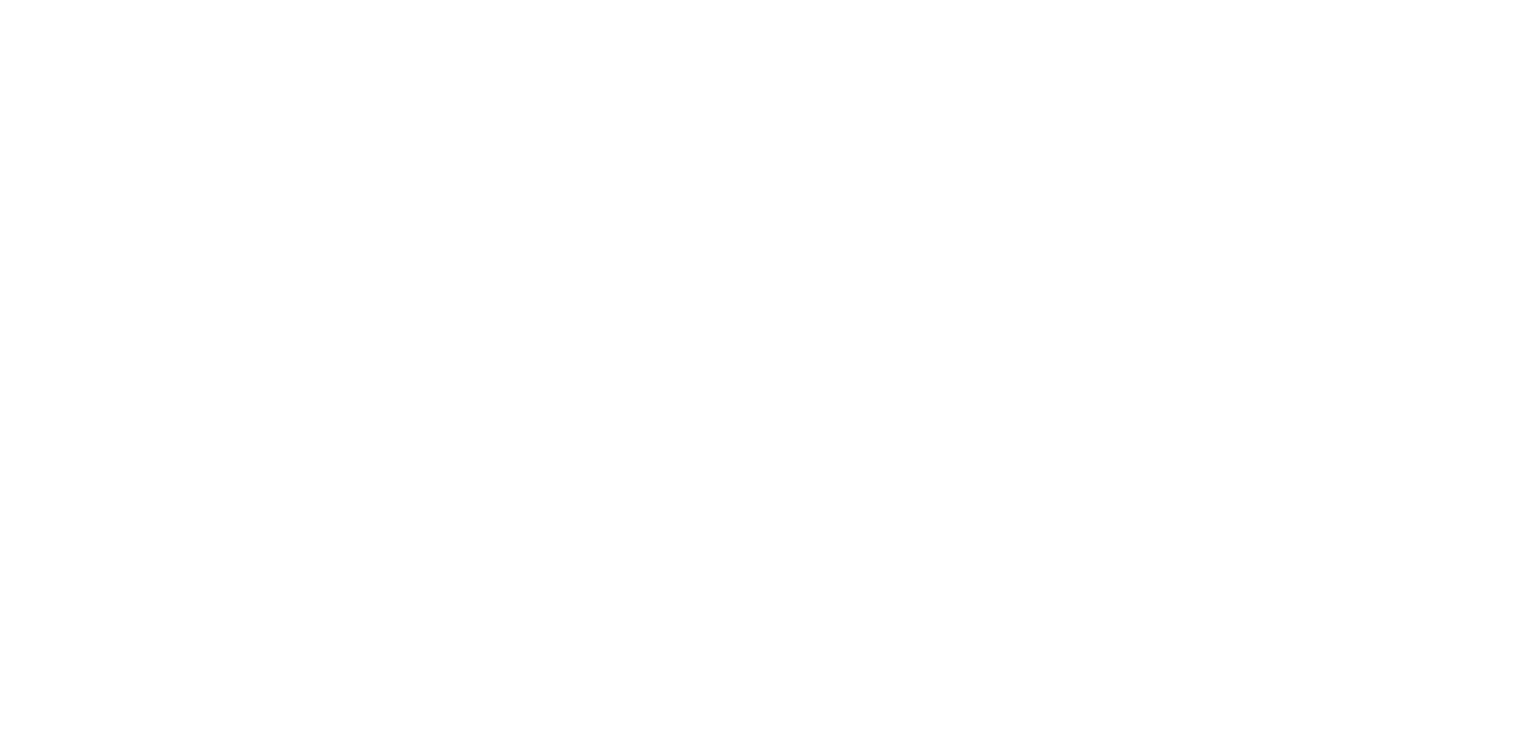 scroll, scrollTop: 0, scrollLeft: 0, axis: both 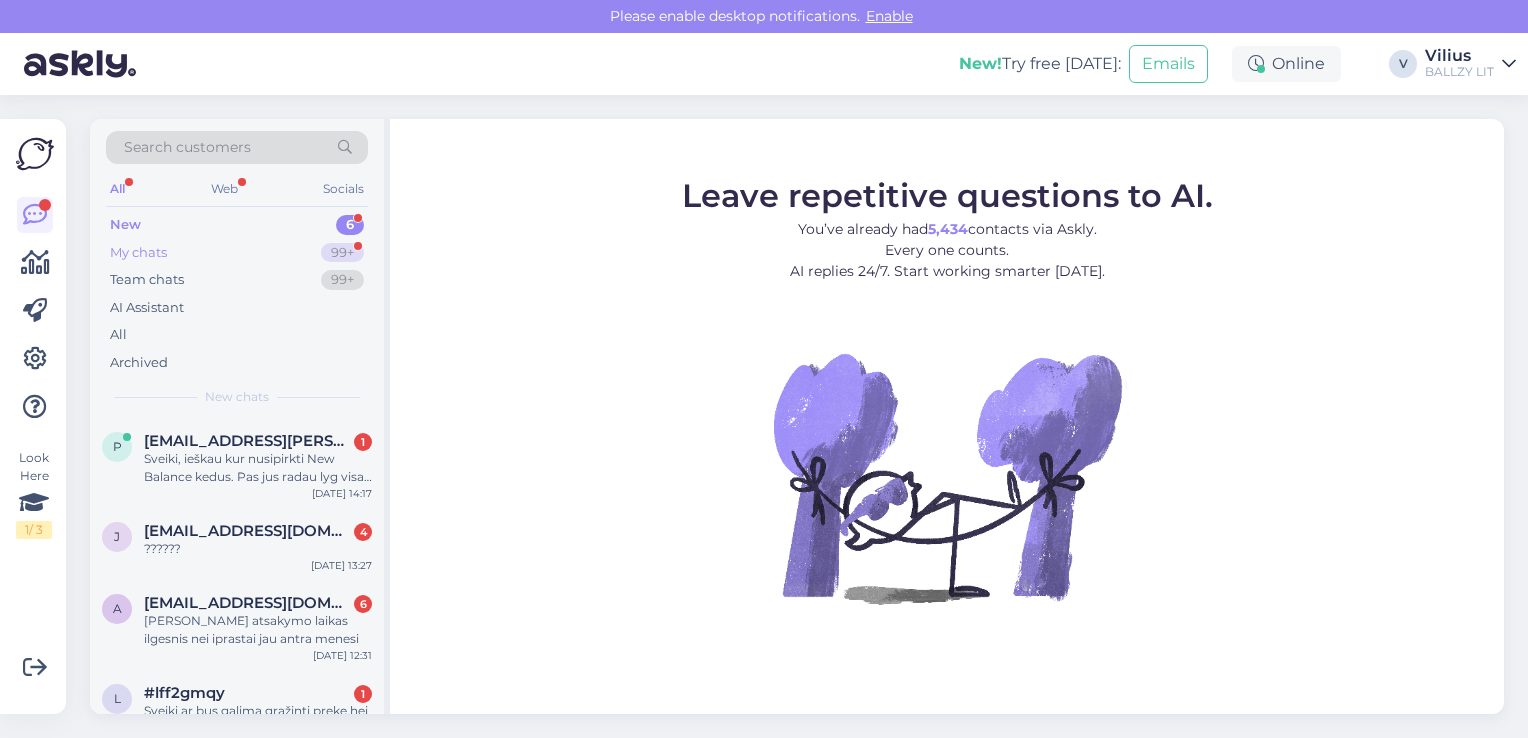 click on "My chats 99+" at bounding box center (237, 253) 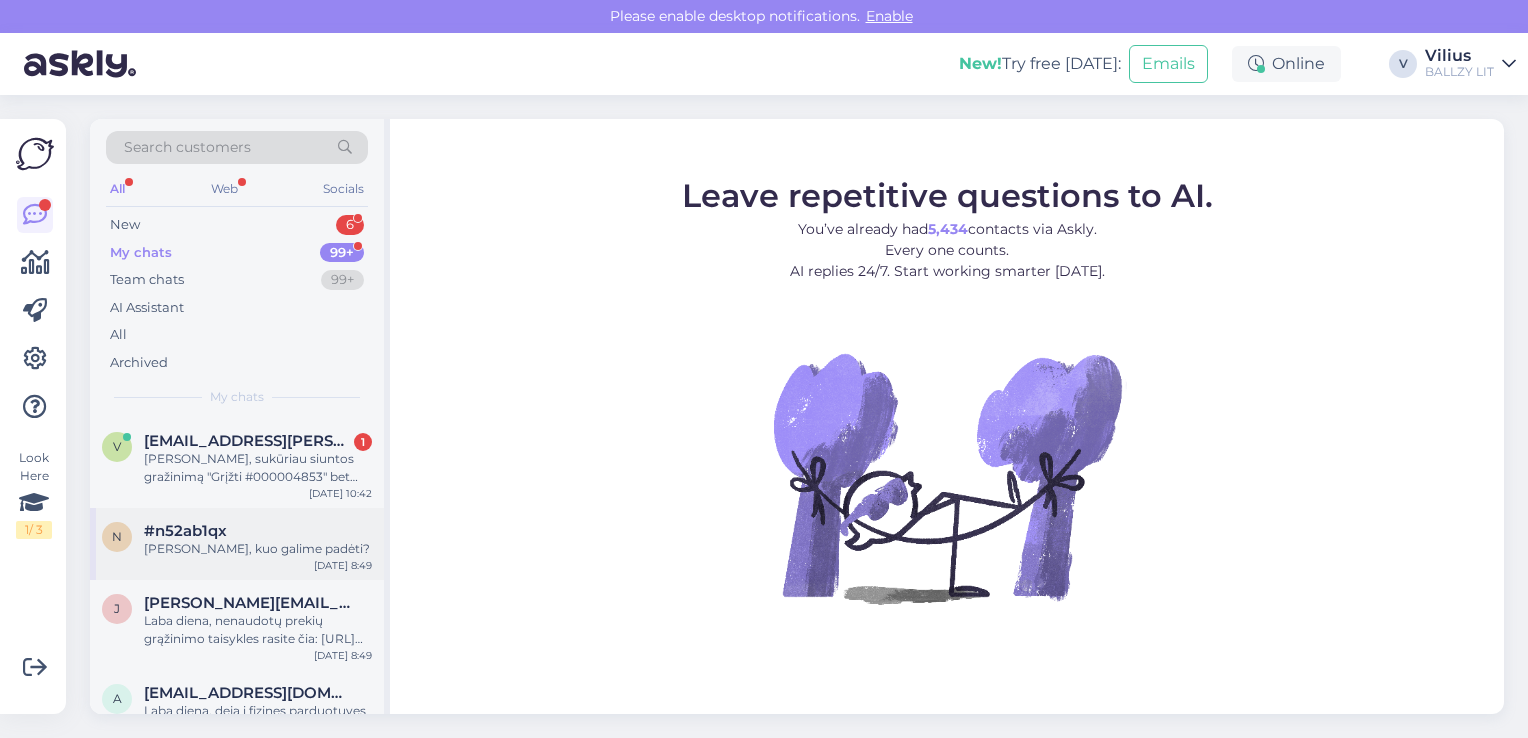 click on "[PERSON_NAME], kuo galime padėti?" at bounding box center [258, 549] 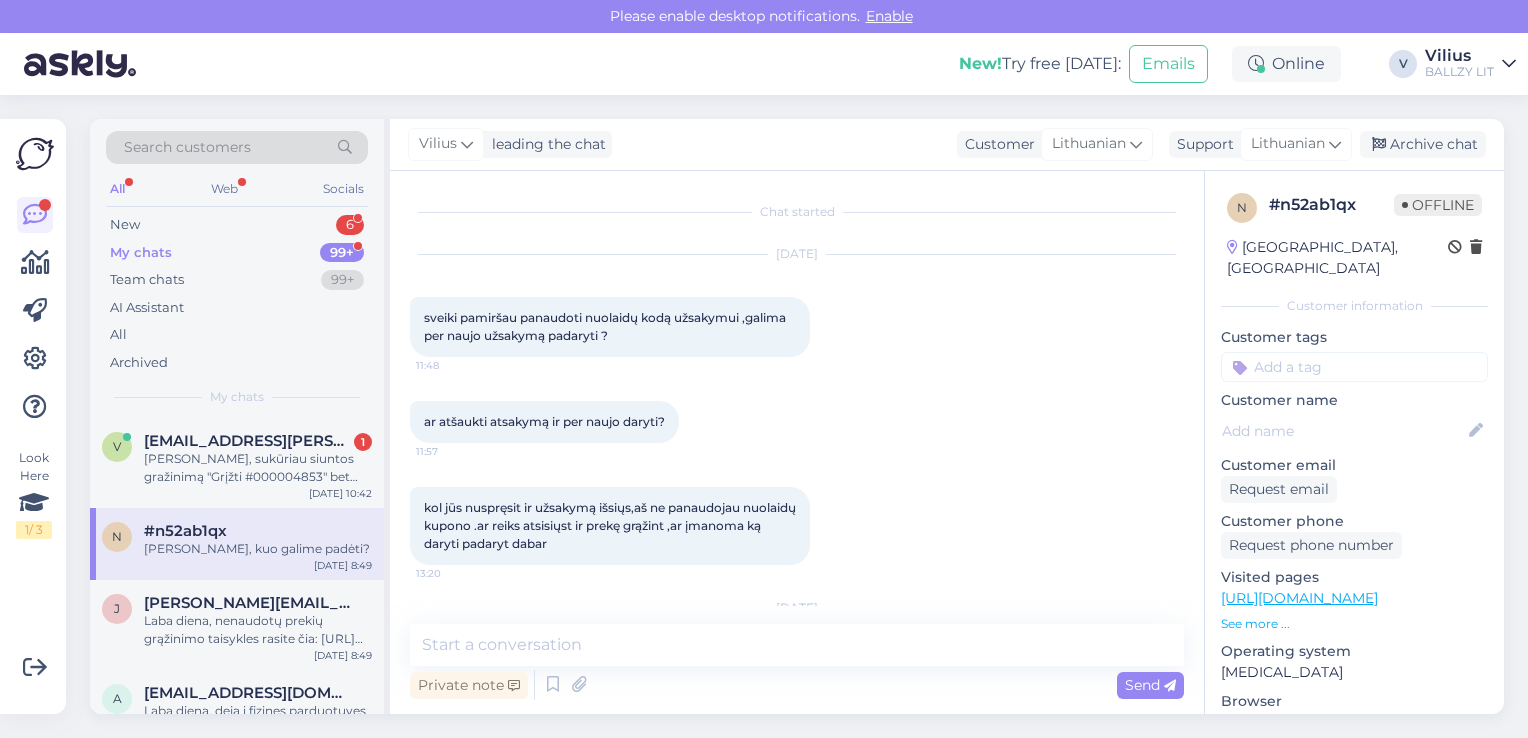 scroll, scrollTop: 79, scrollLeft: 0, axis: vertical 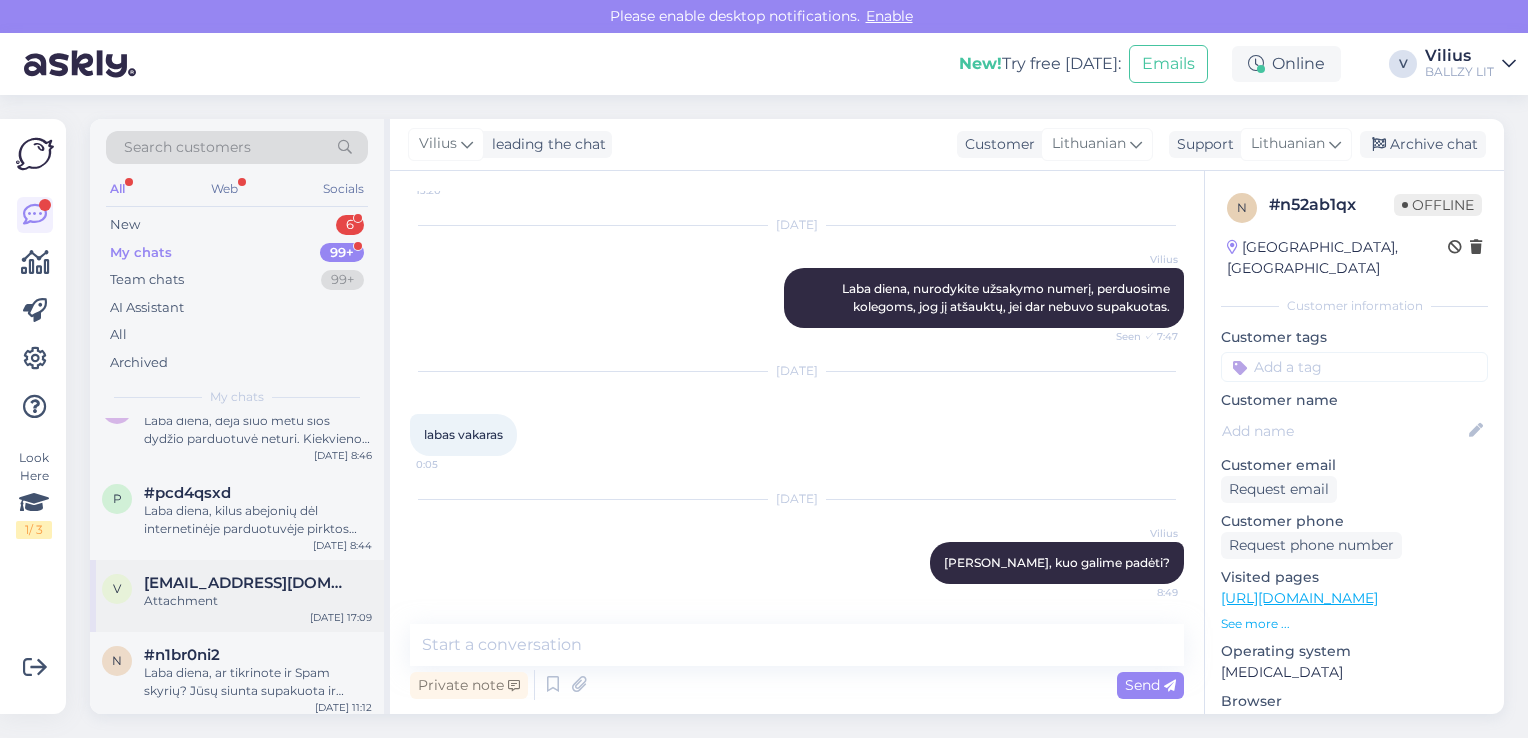 click on "Attachment" at bounding box center [258, 601] 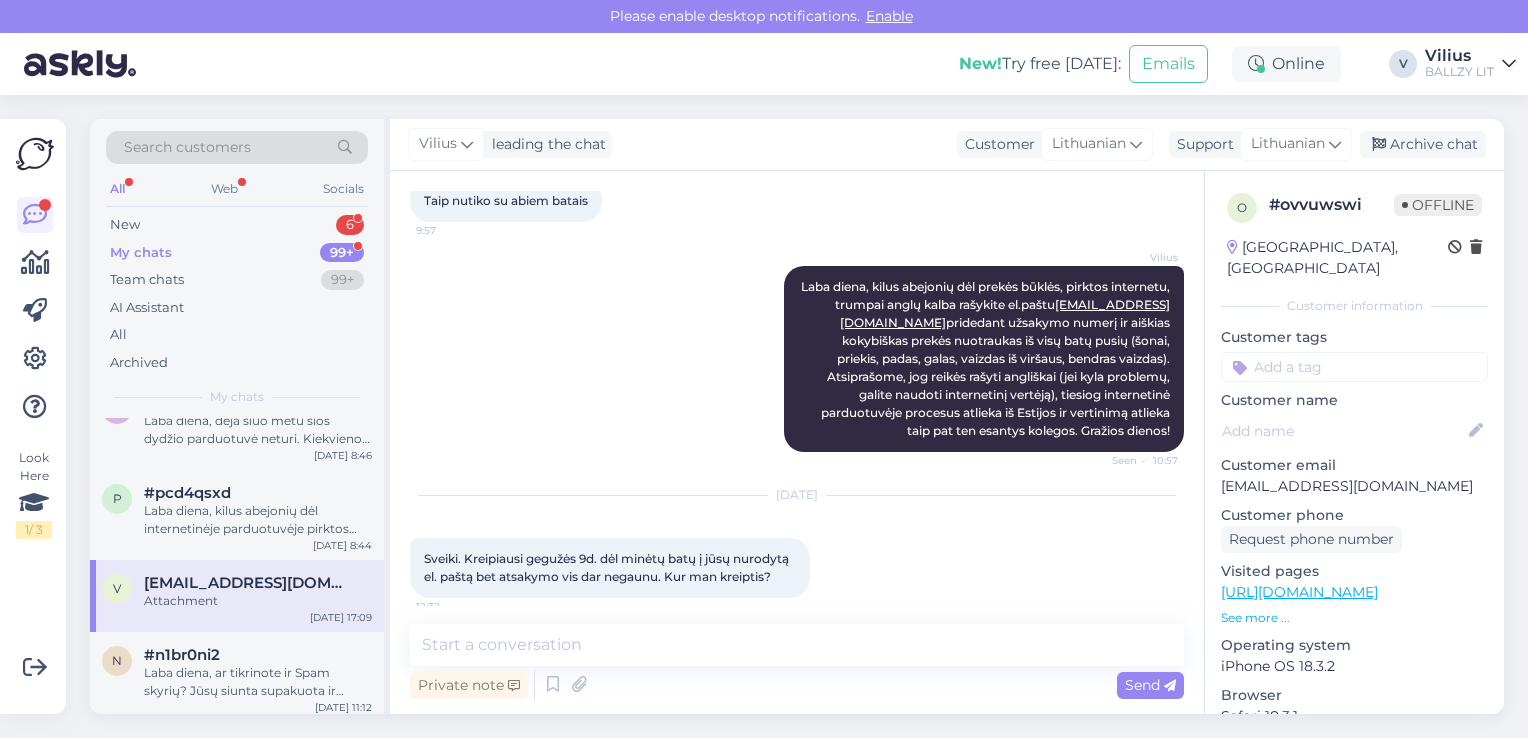 scroll, scrollTop: 2129, scrollLeft: 0, axis: vertical 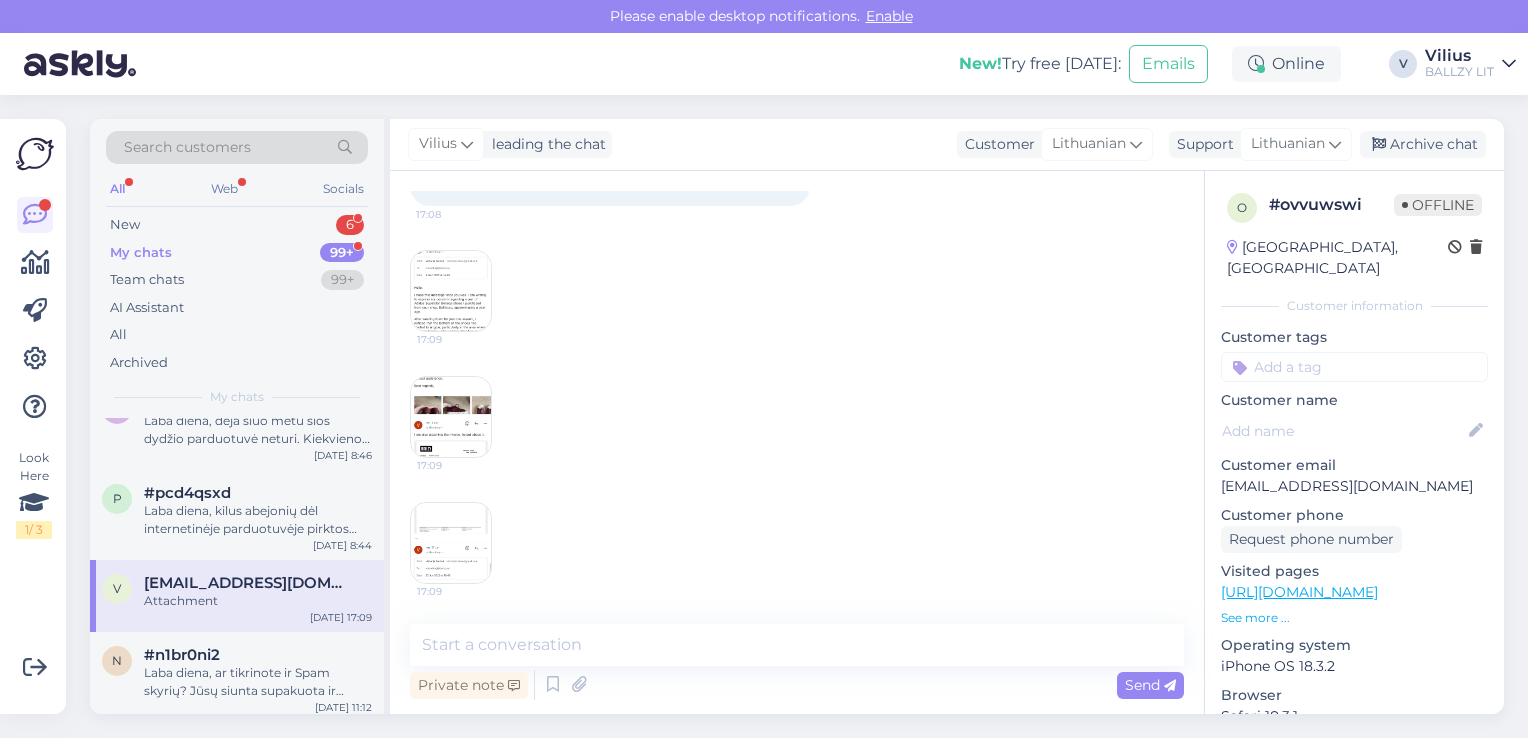 click on "Private note Send" at bounding box center (797, 685) 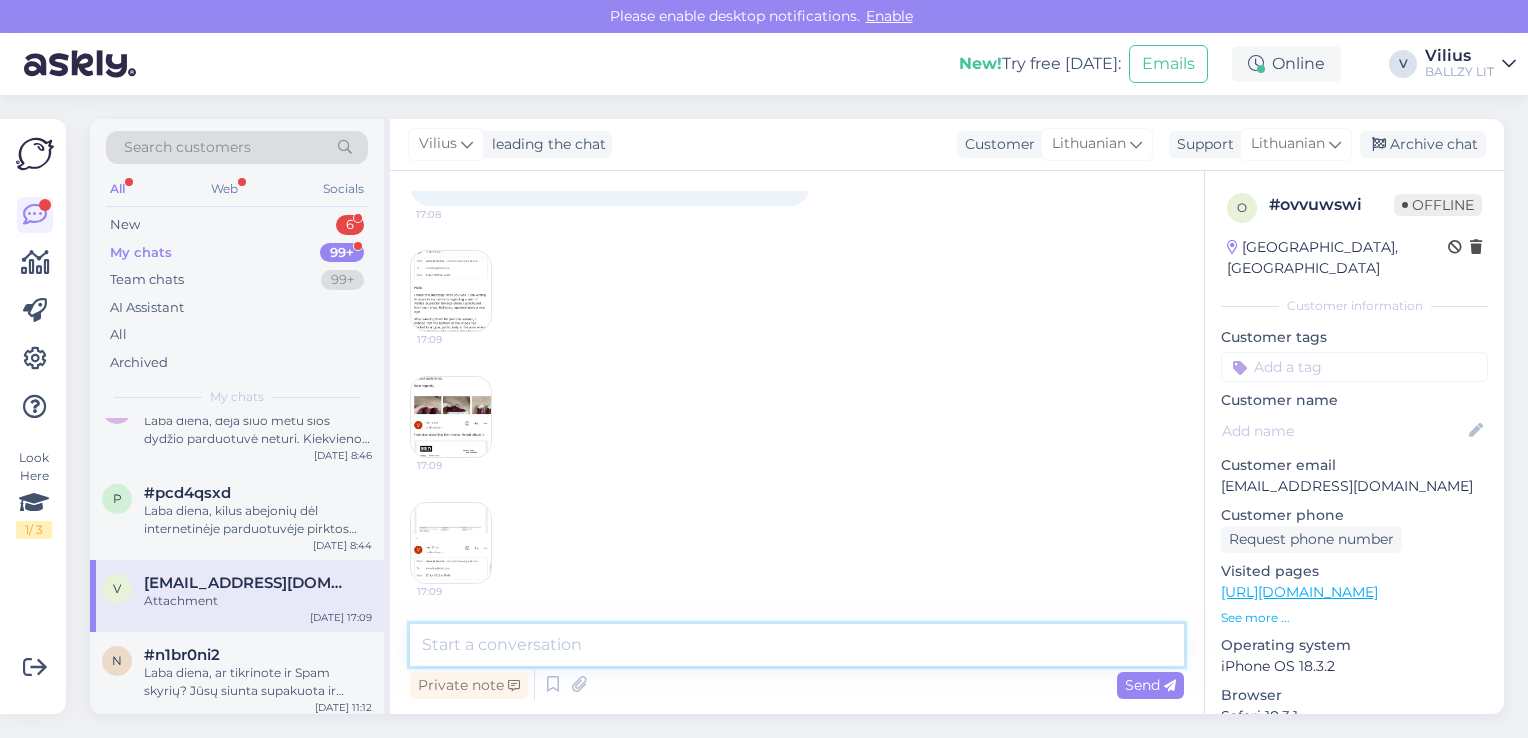 click at bounding box center [797, 645] 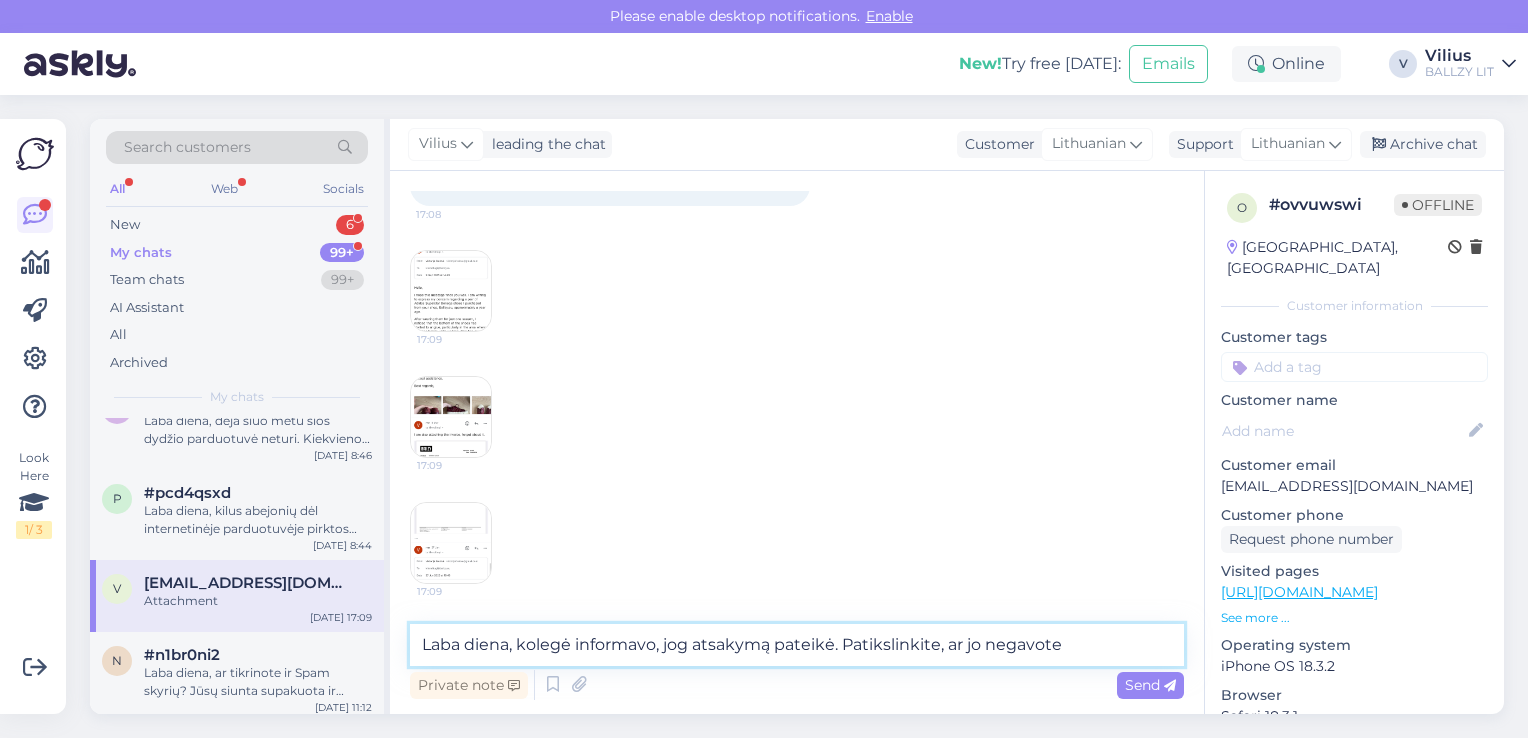 type on "Laba diena, kolegė informavo, jog atsakymą pateikė. Patikslinkite, ar jo negavote?" 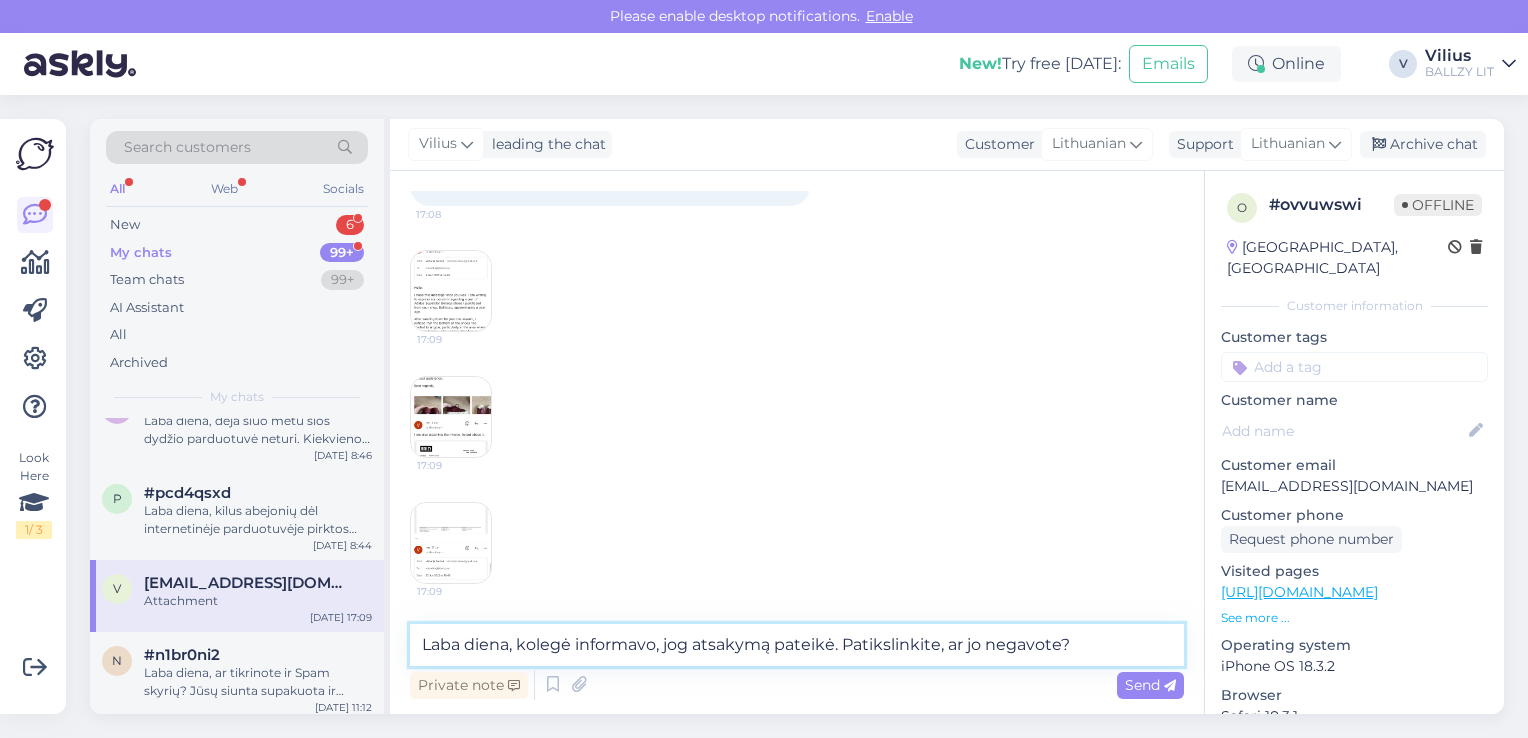 type 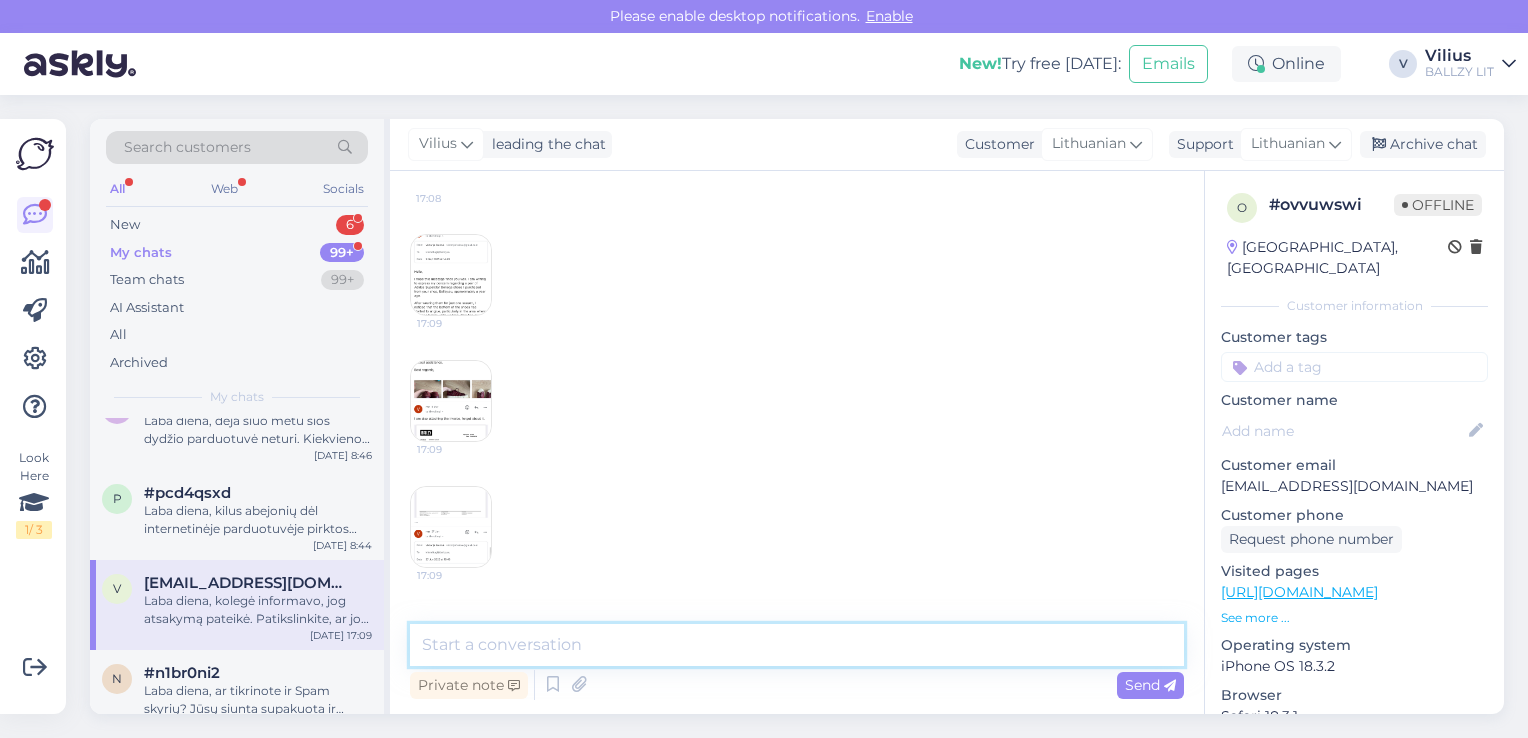 scroll, scrollTop: 2275, scrollLeft: 0, axis: vertical 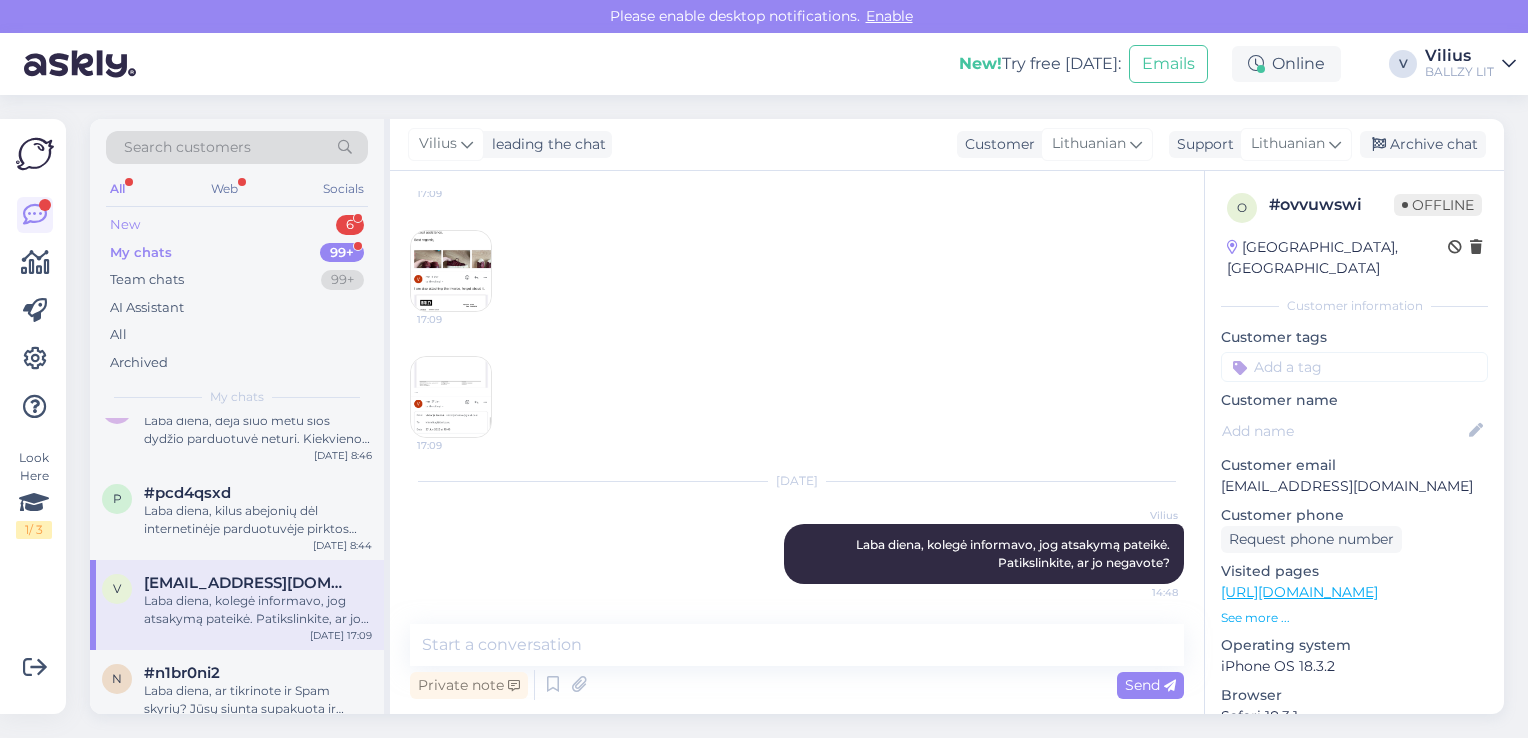 click on "New 6" at bounding box center (237, 225) 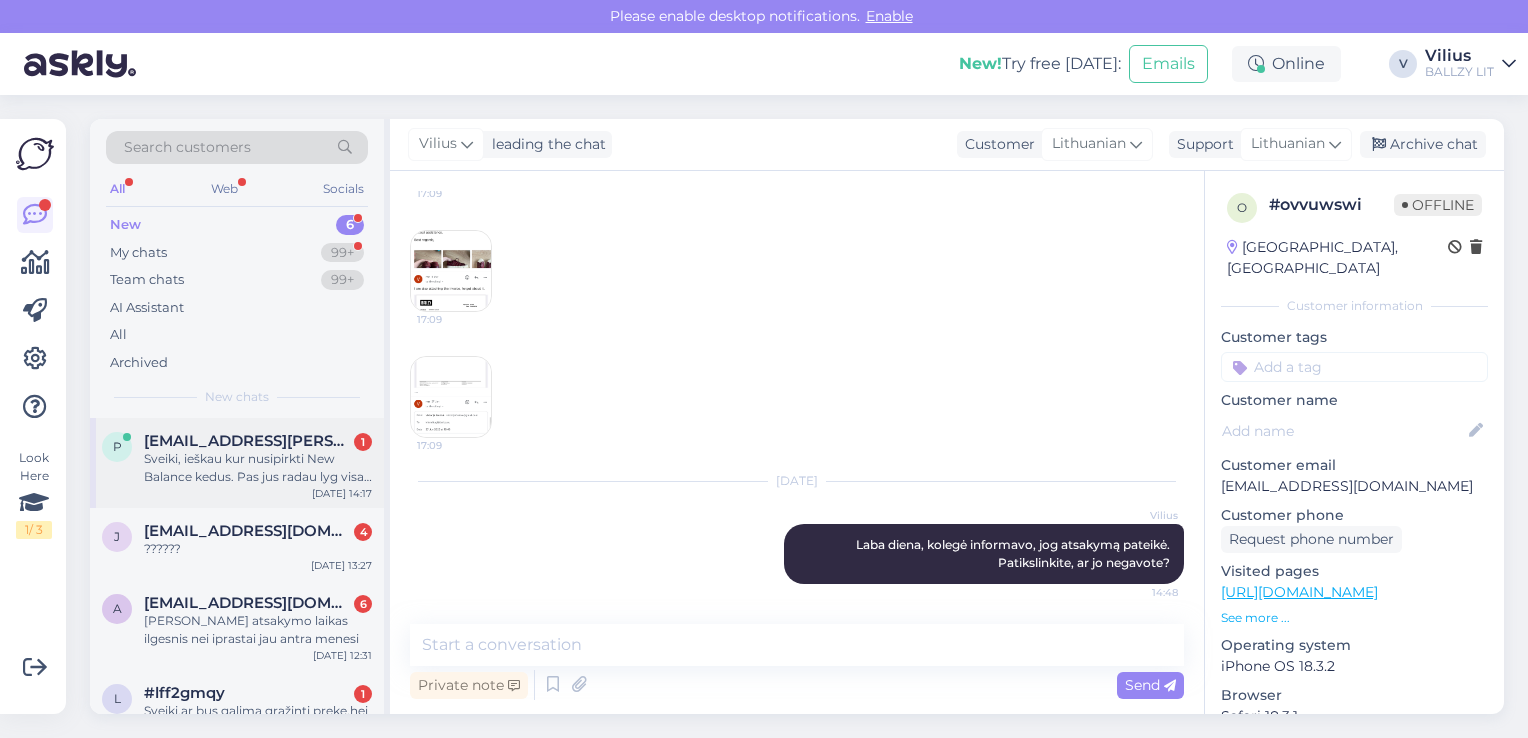 click on "Sveiki, ieškau kur nusipirkti New Balance kedus. Pas jus radau lyg visai neblogus, bet kaina šiek tiek per didele. Ar turite galimybę suteikti kokį nuolaidos kodą?" at bounding box center [258, 468] 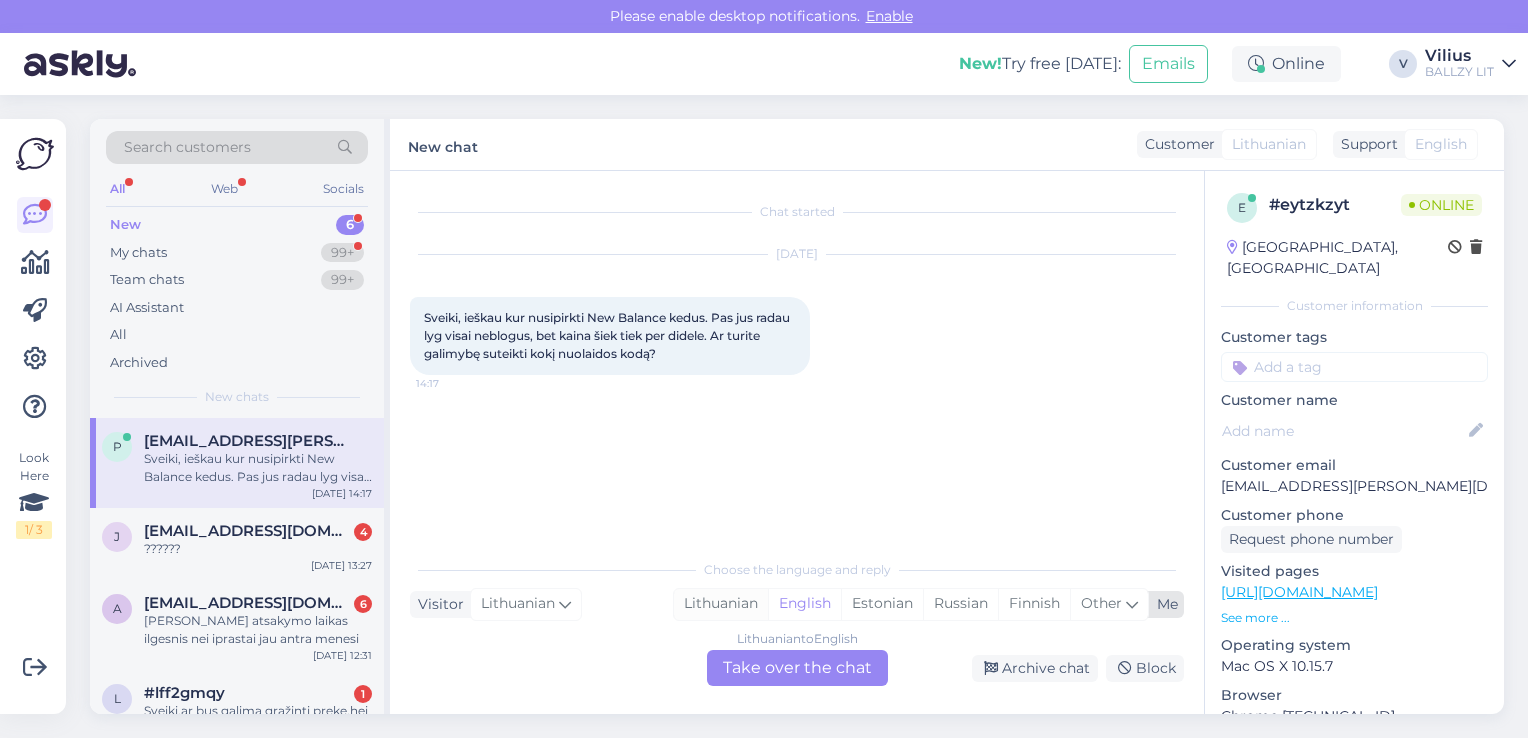 click on "Lithuanian" at bounding box center (721, 604) 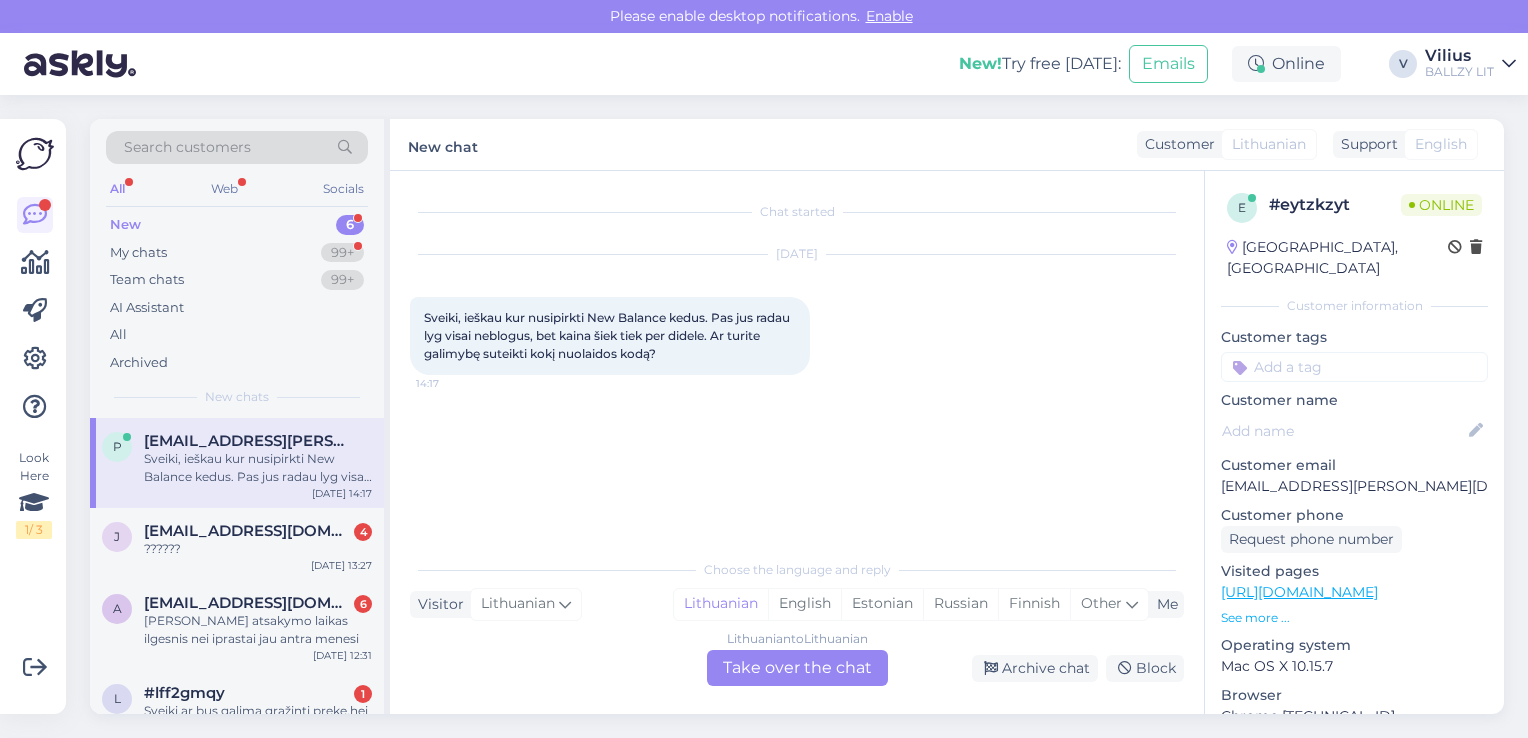 click on "Lithuanian  to  Lithuanian Take over the chat" at bounding box center [797, 668] 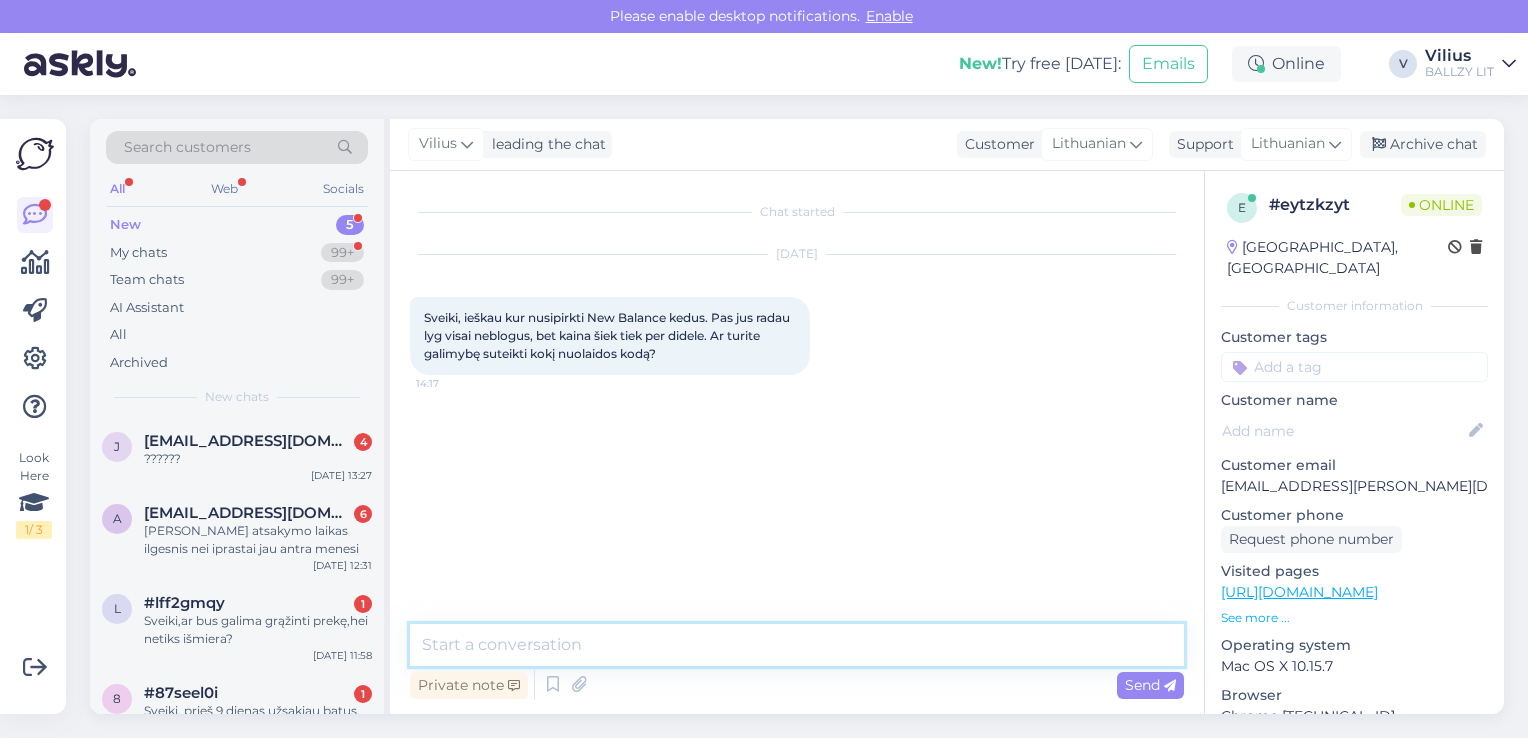 click at bounding box center (797, 645) 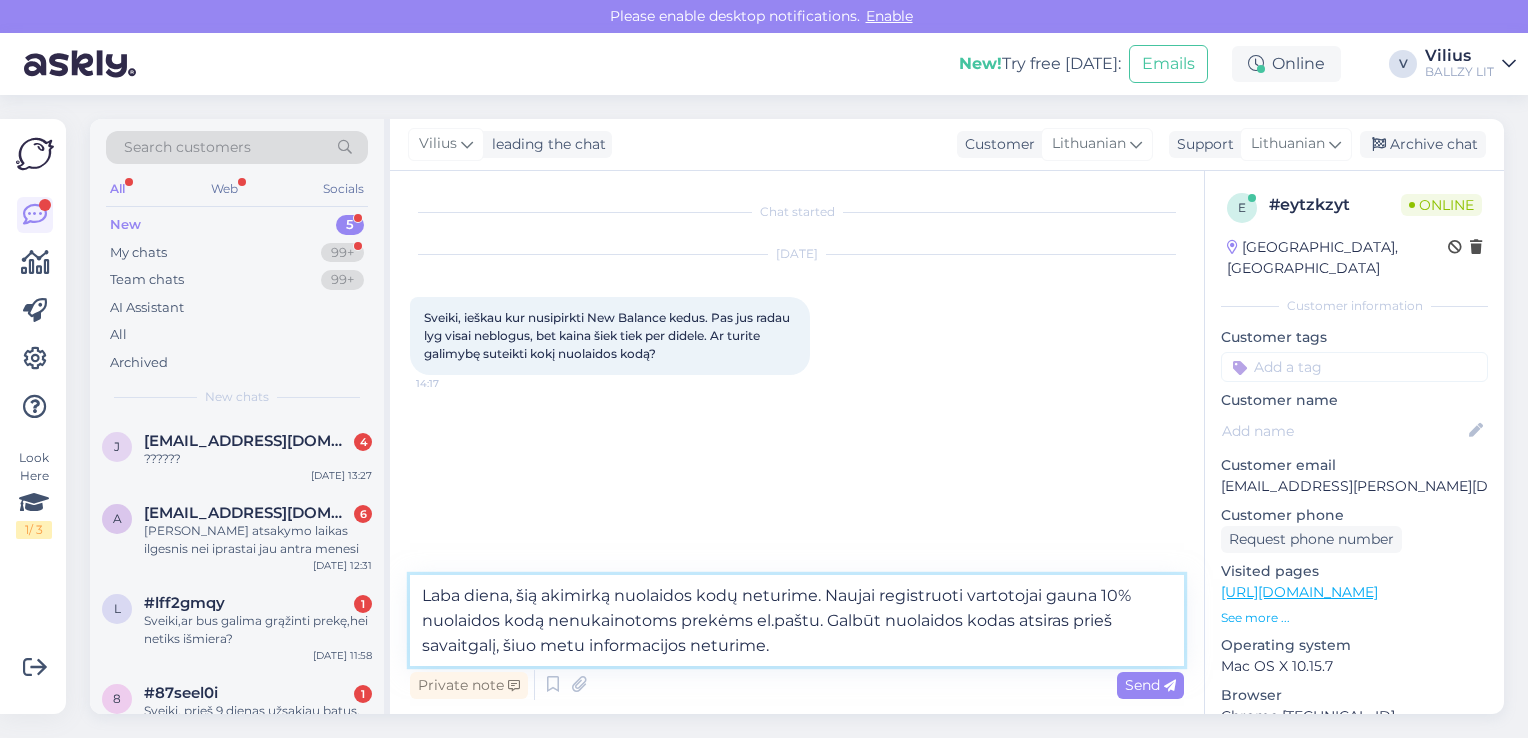 click on "Laba diena, šią akimirką nuolaidos kodų neturime. Naujai registruoti vartotojai gauna 10% nuolaidos kodą nenukainotoms prekėms el.paštu. Galbūt nuolaidos kodas atsiras prieš savaitgalį, šiuo metu informacijos neturime." at bounding box center (797, 620) 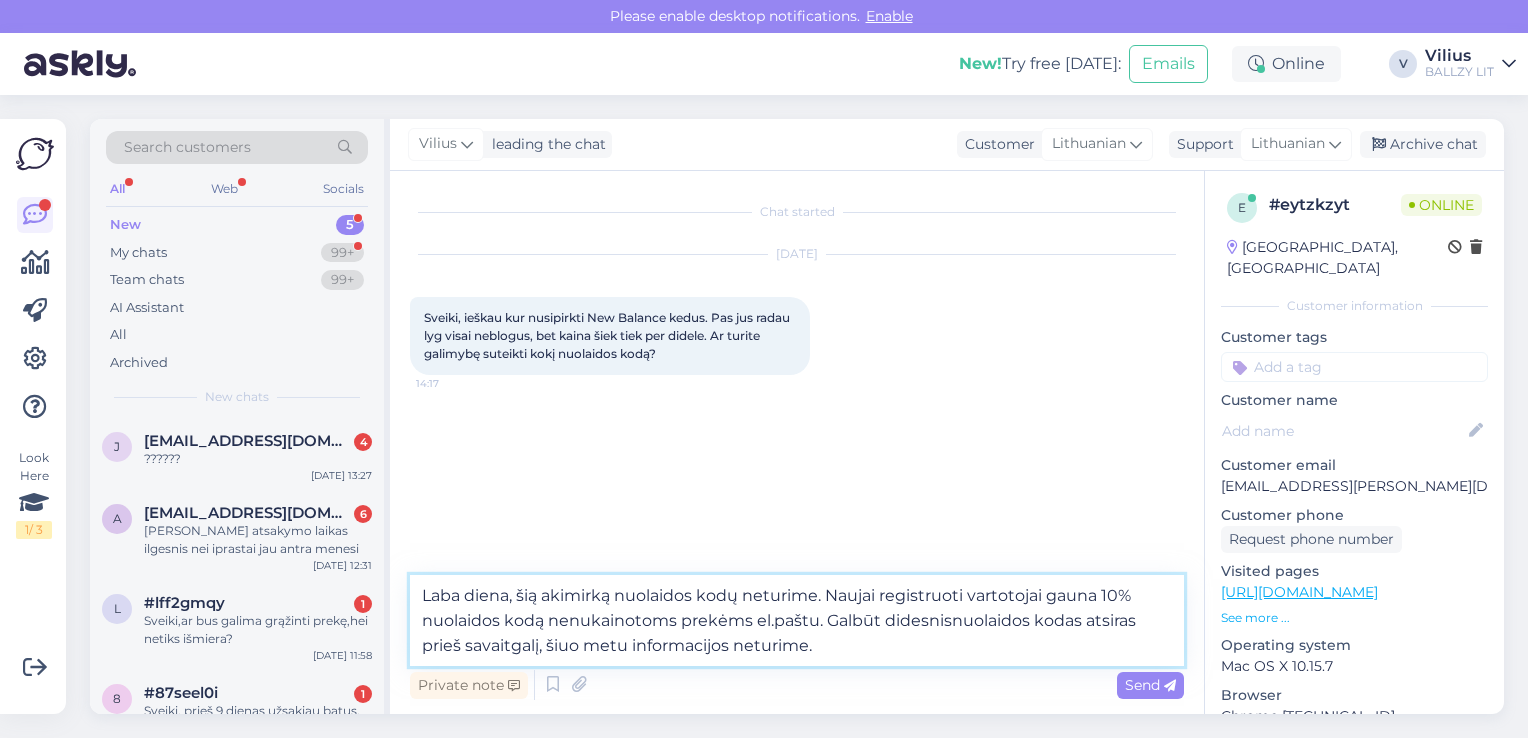 type on "Laba diena, šią akimirką nuolaidos kodų neturime. Naujai registruoti vartotojai gauna 10% nuolaidos kodą nenukainotoms prekėms el.paštu. [PERSON_NAME] didesnis nuolaidos kodas atsiras prieš savaitgalį, šiuo metu informacijos neturime." 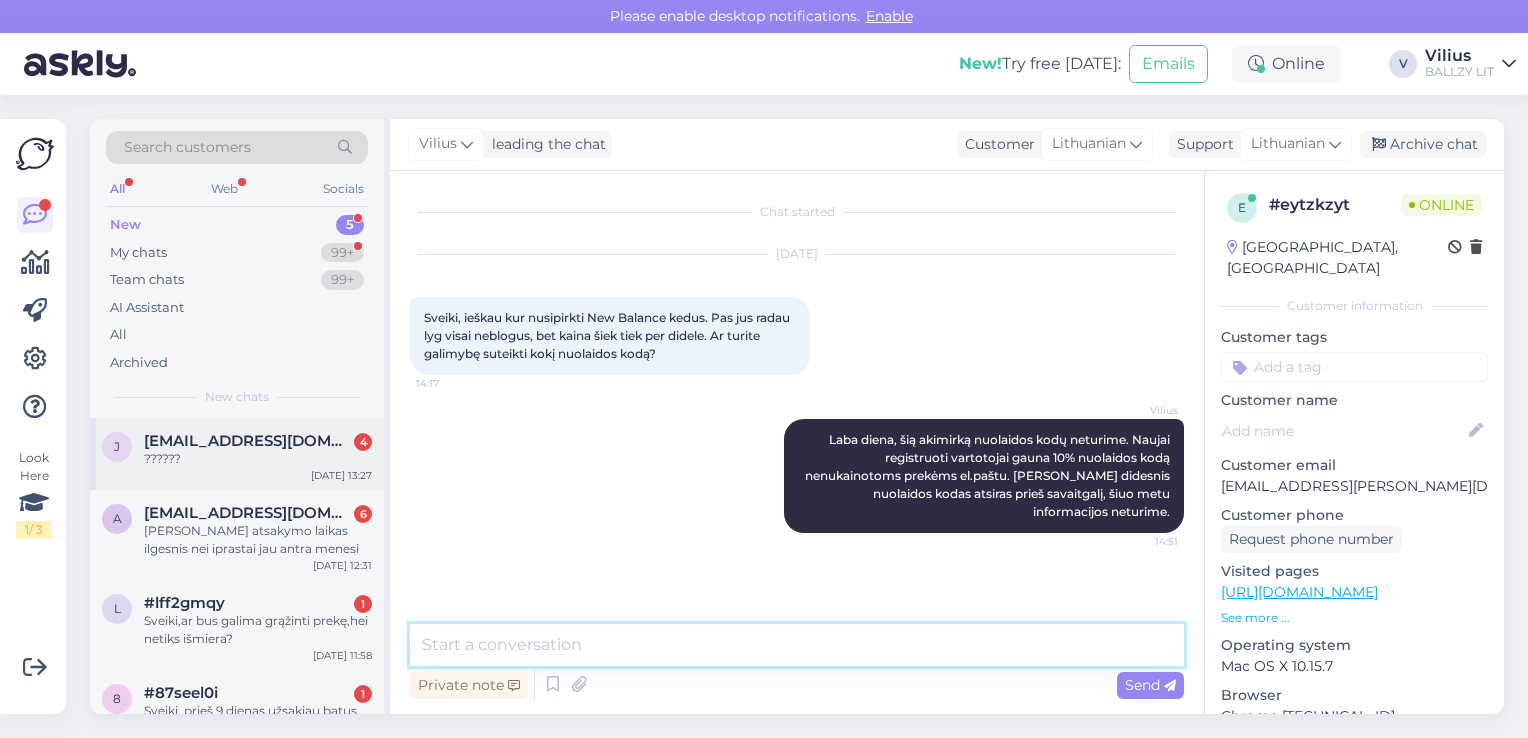 type 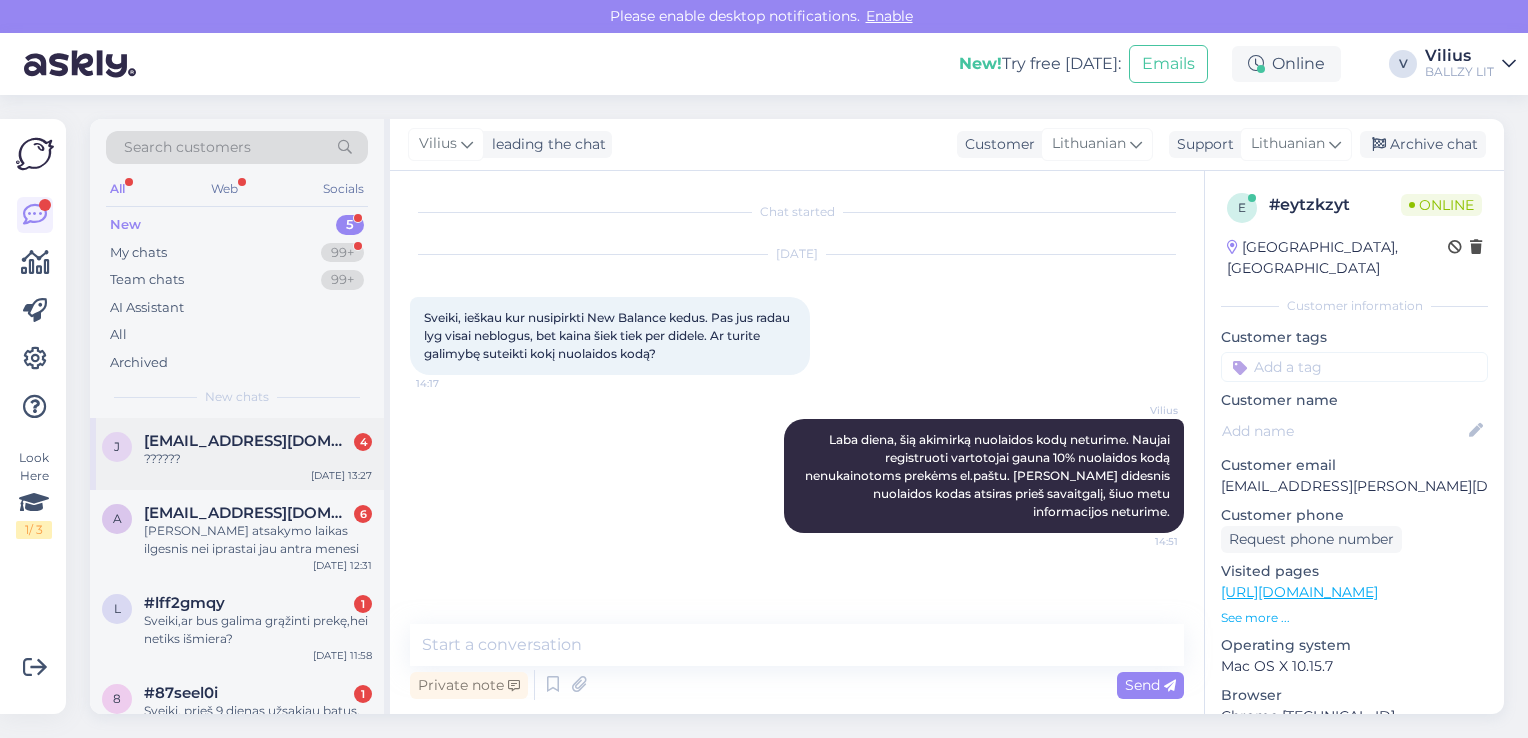 click on "[EMAIL_ADDRESS][DOMAIN_NAME]" at bounding box center [248, 441] 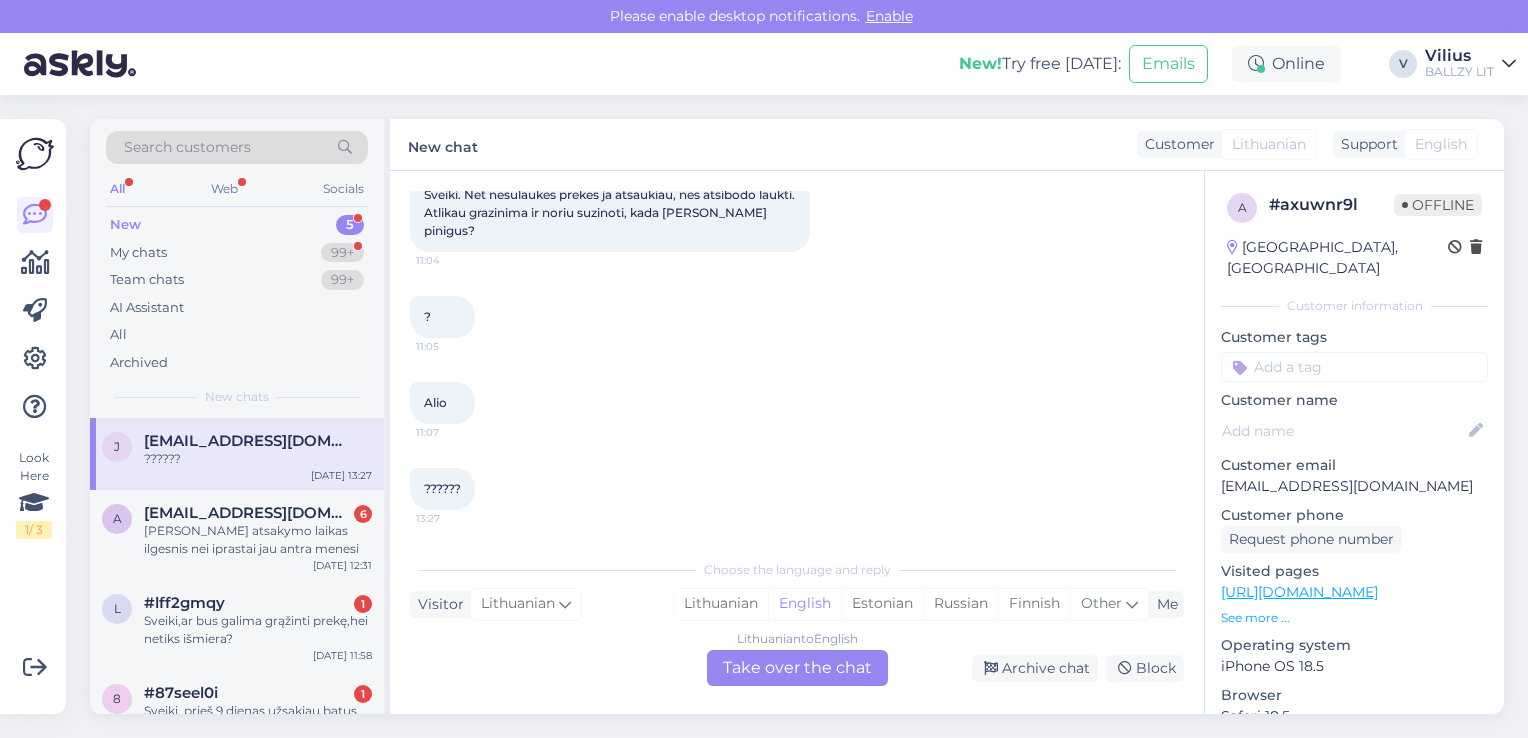 scroll, scrollTop: 0, scrollLeft: 0, axis: both 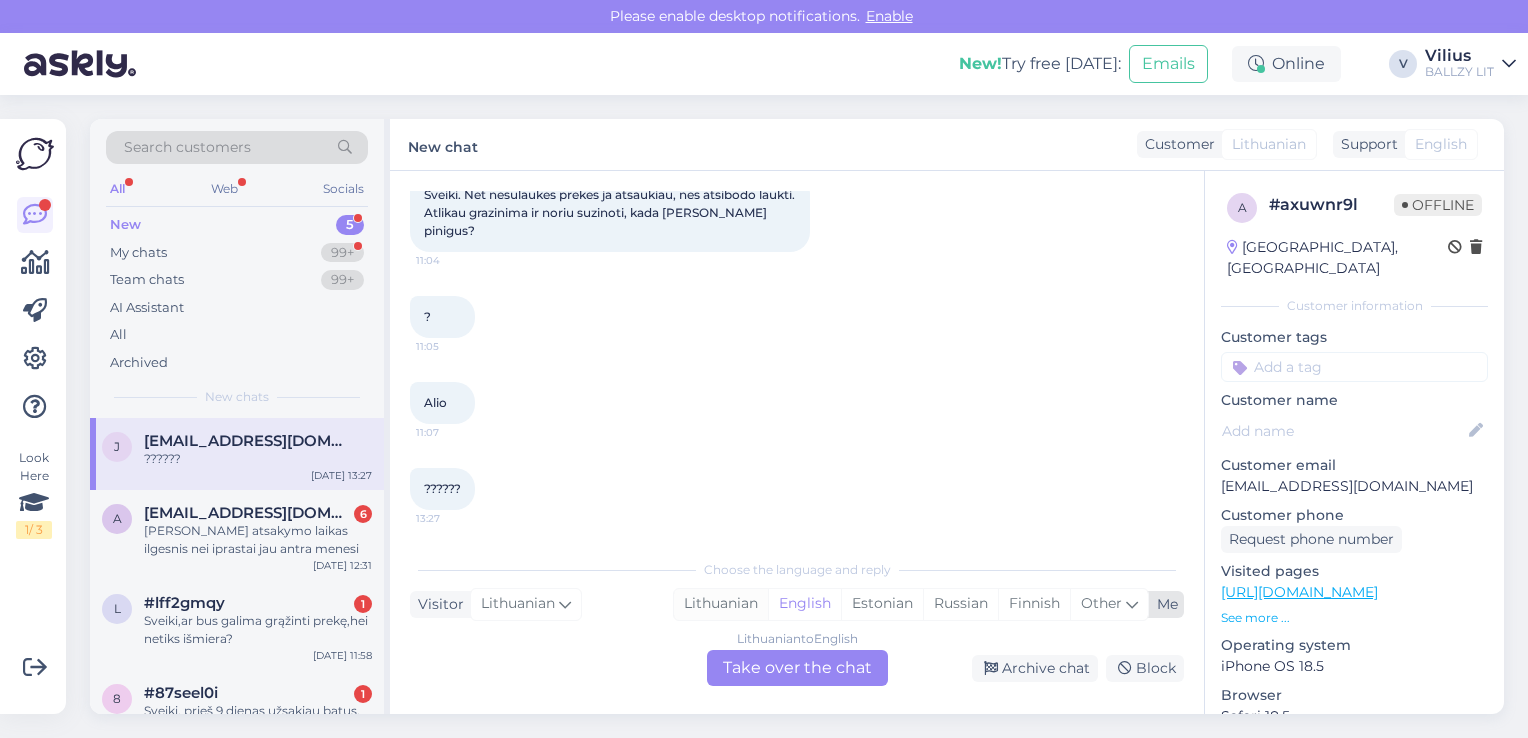 click on "Lithuanian" at bounding box center [721, 604] 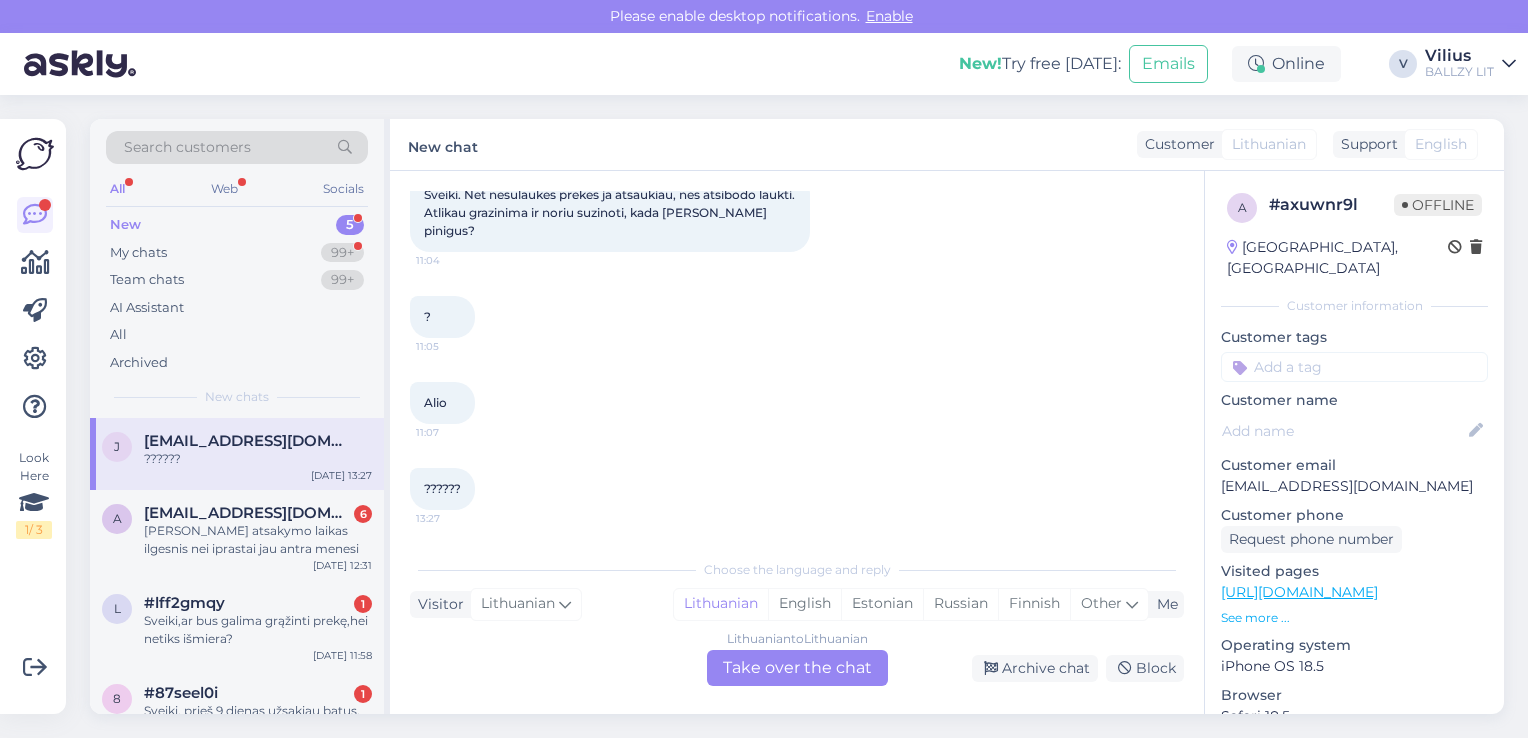 click on "Lithuanian  to  Lithuanian Take over the chat" at bounding box center [797, 668] 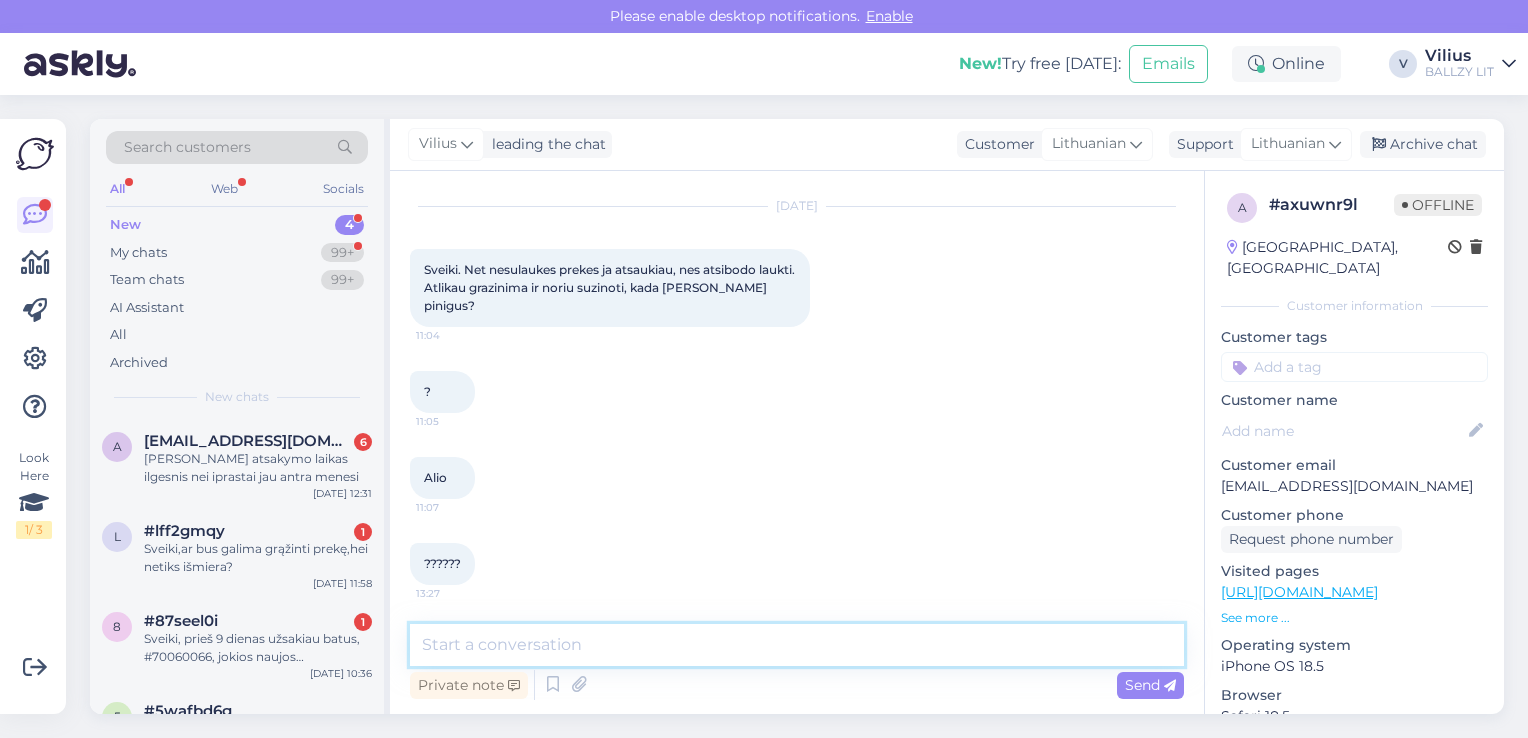 click at bounding box center (797, 645) 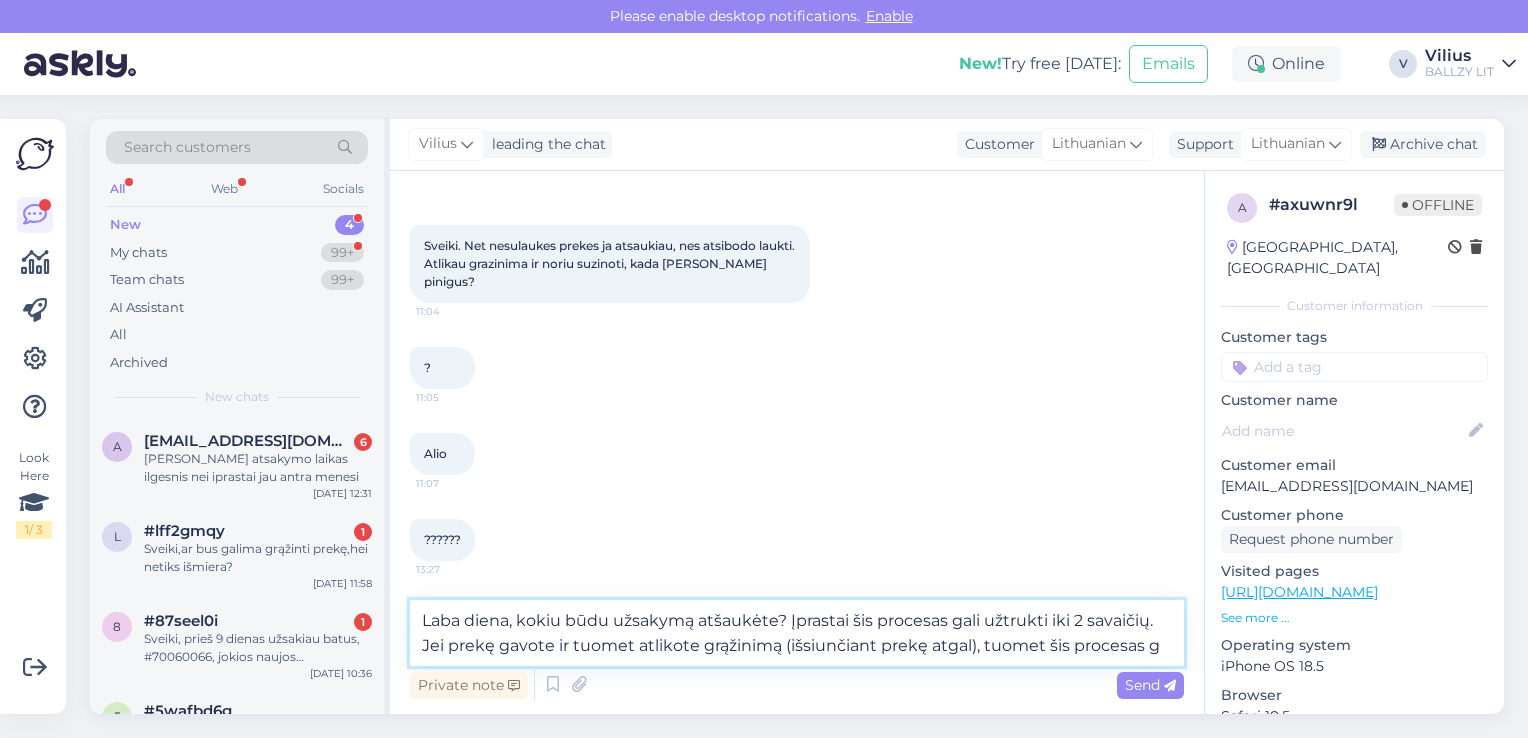 scroll, scrollTop: 97, scrollLeft: 0, axis: vertical 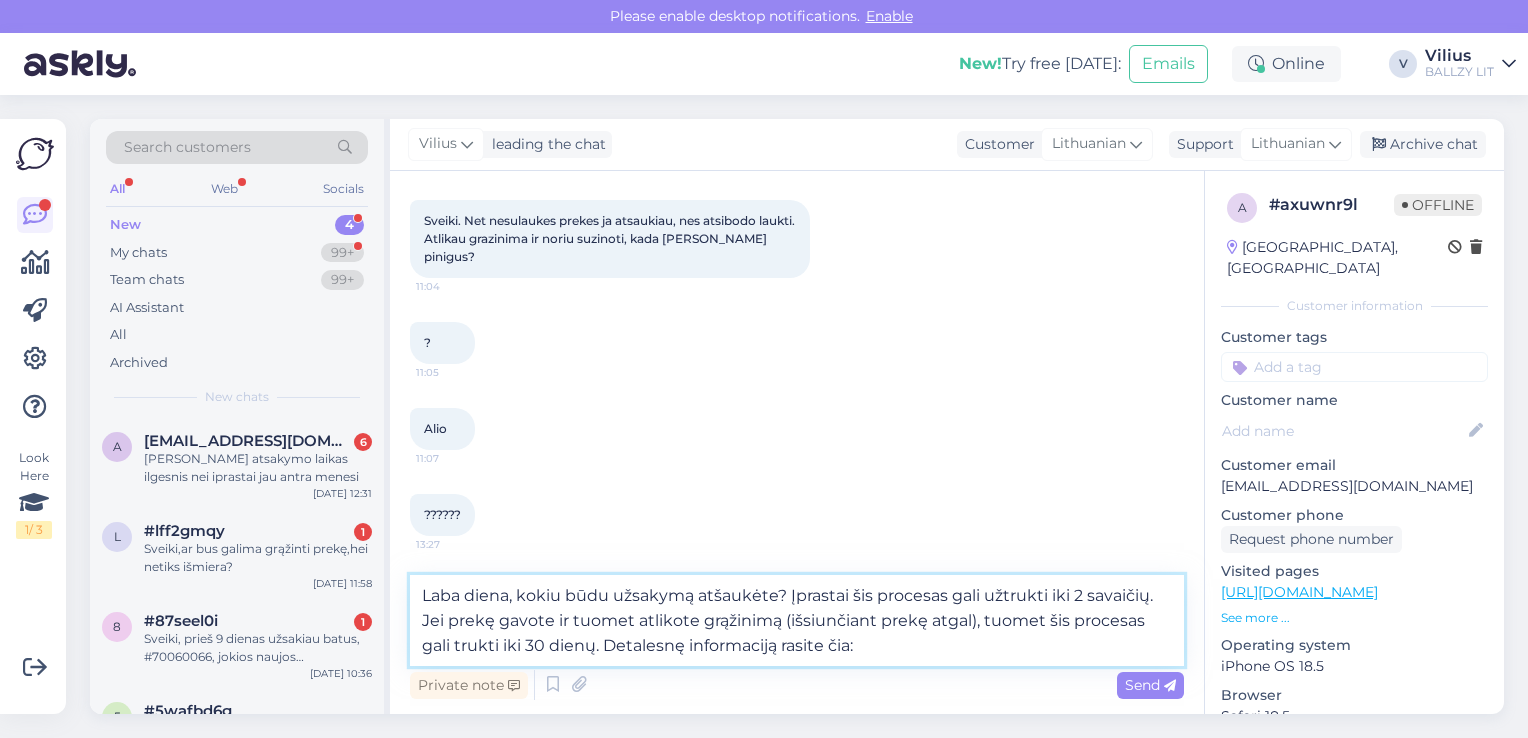 paste on "[URL][DOMAIN_NAME]" 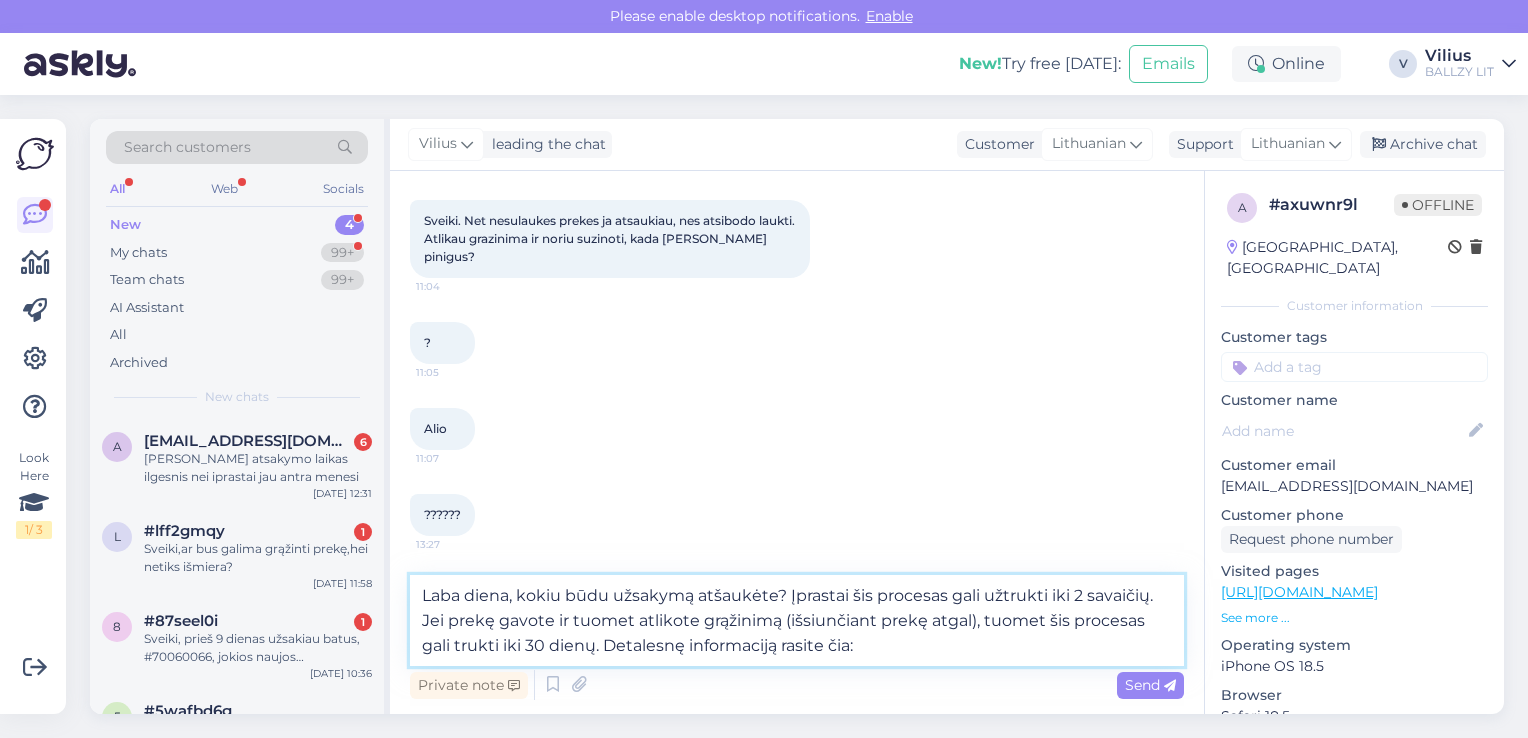 type on "Laba diena, kokiu būdu užsakymą atšaukėte? Įprastai šis procesas gali užtrukti iki 2 savaičių. Jei prekę gavote ir tuomet atlikote grąžinimą (išsiunčiant prekę atgal), tuomet šis procesas gali trukti iki 30 dienų. Detalesnę informaciją rasite čia: [URL][DOMAIN_NAME]" 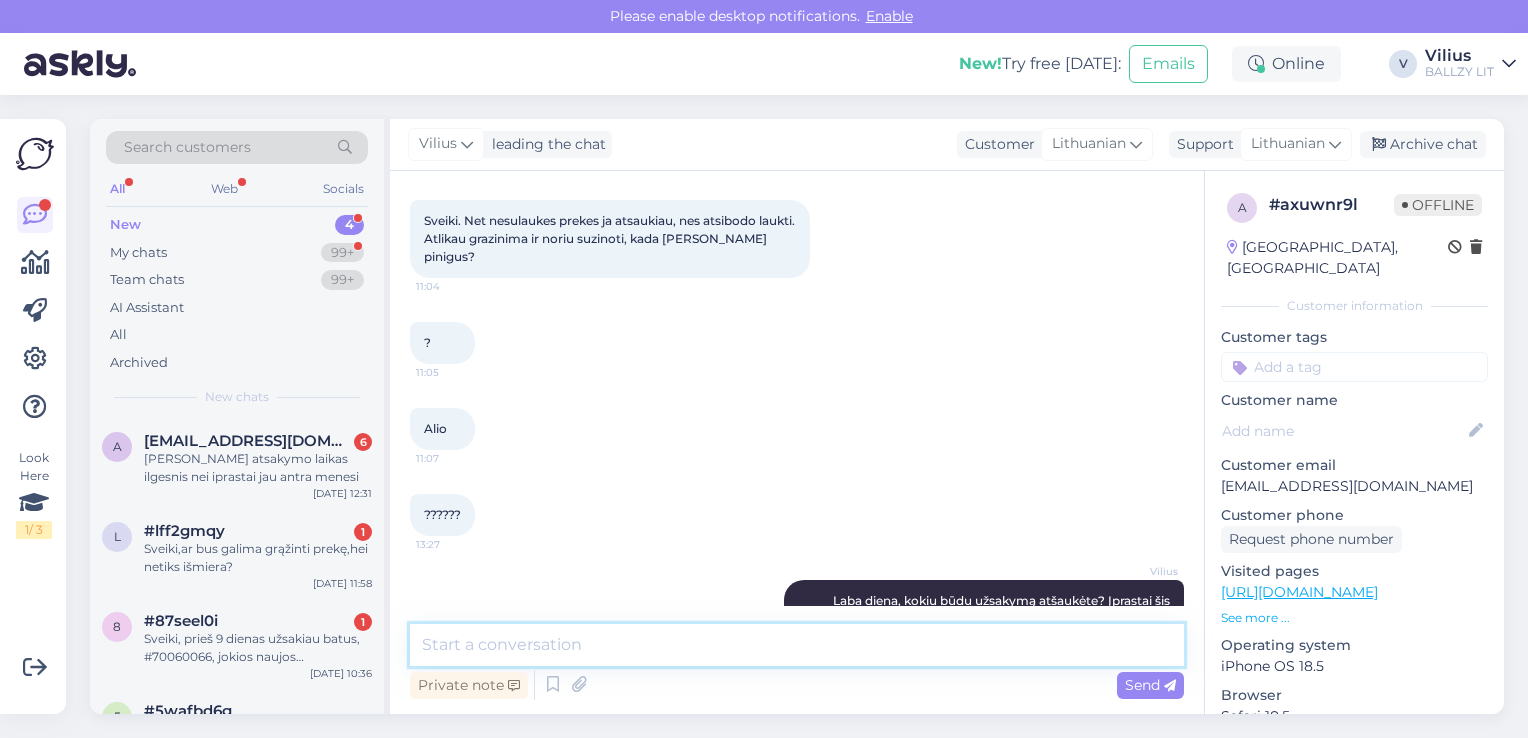 scroll, scrollTop: 207, scrollLeft: 0, axis: vertical 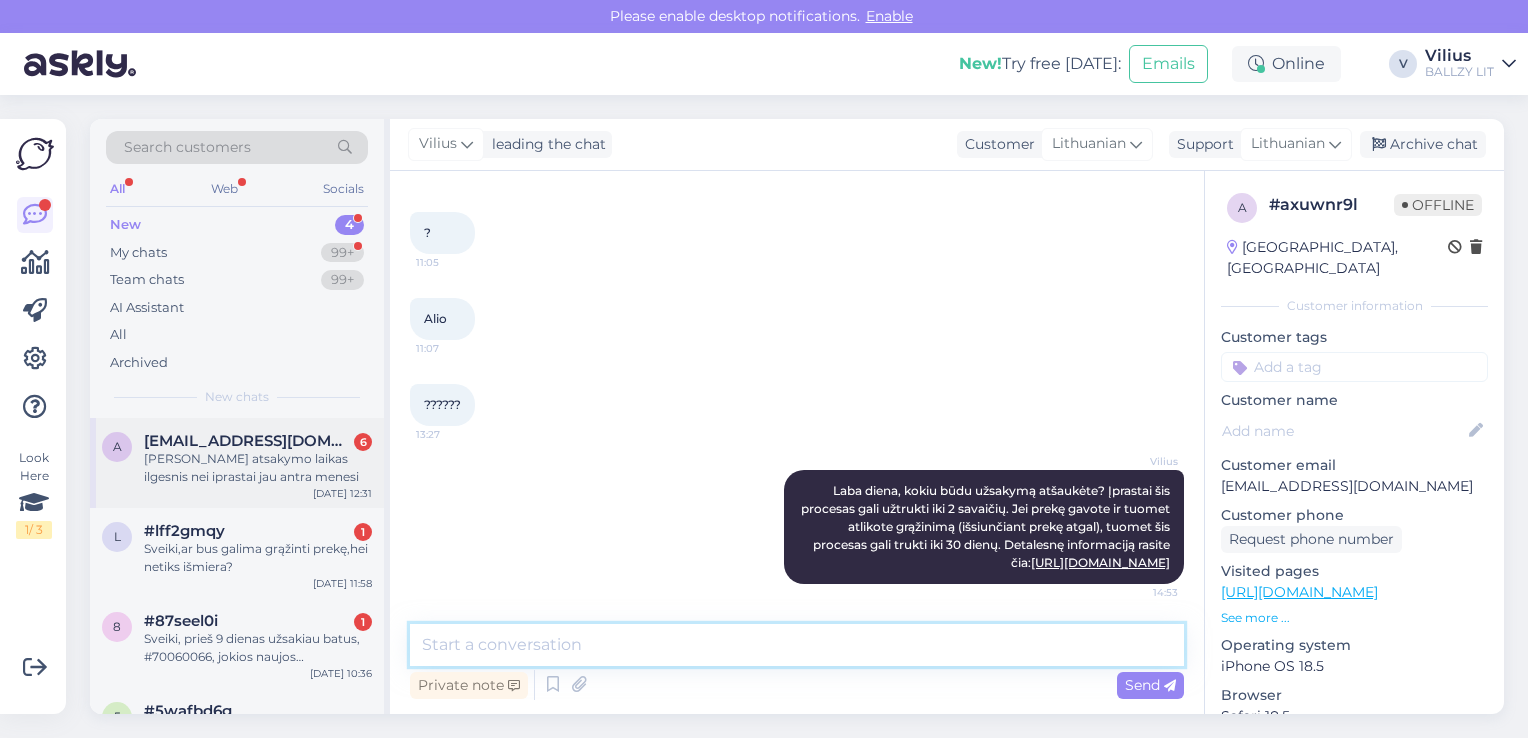 type 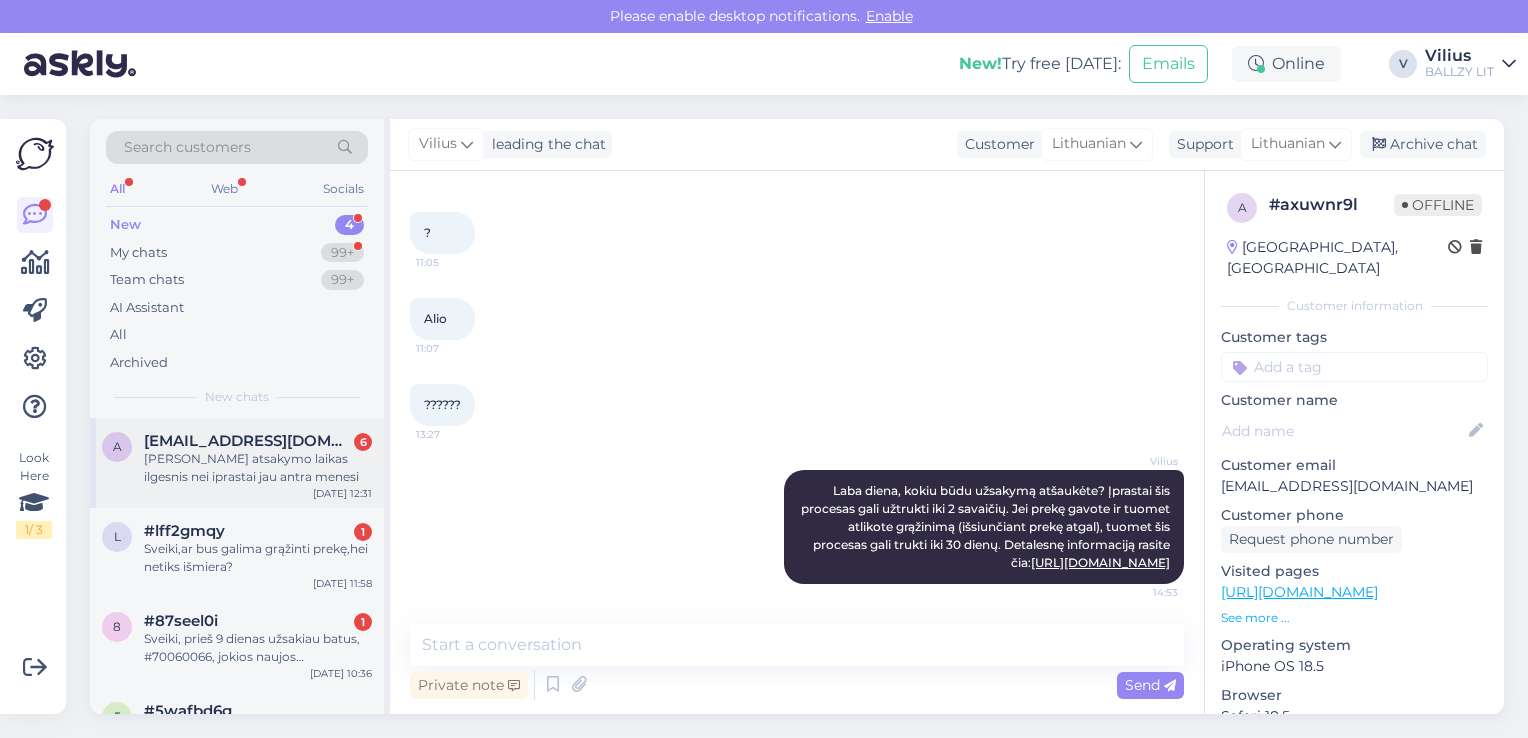 click on "[PERSON_NAME] atsakymo laikas ilgesnis nei iprastai jau antra menesi" at bounding box center [258, 468] 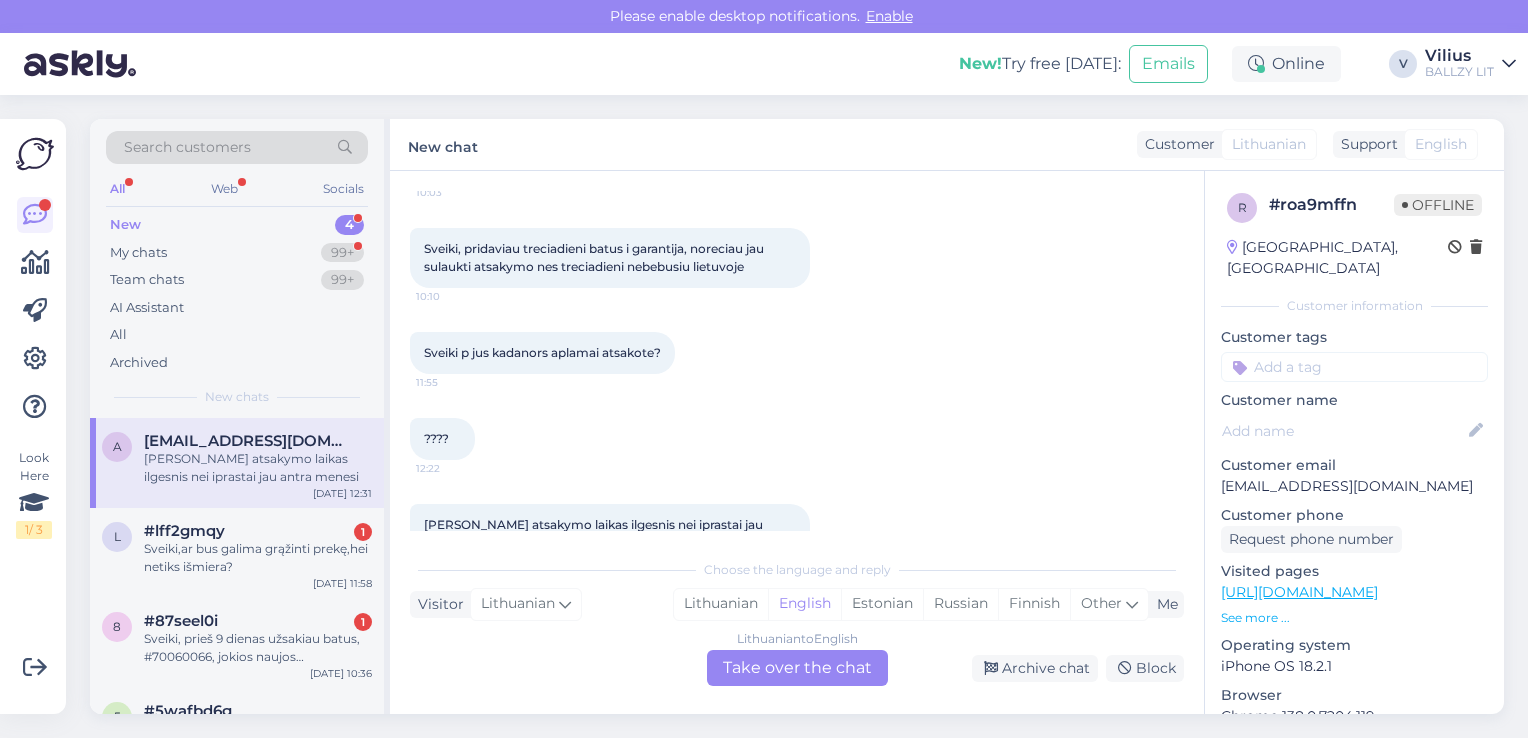 scroll, scrollTop: 277, scrollLeft: 0, axis: vertical 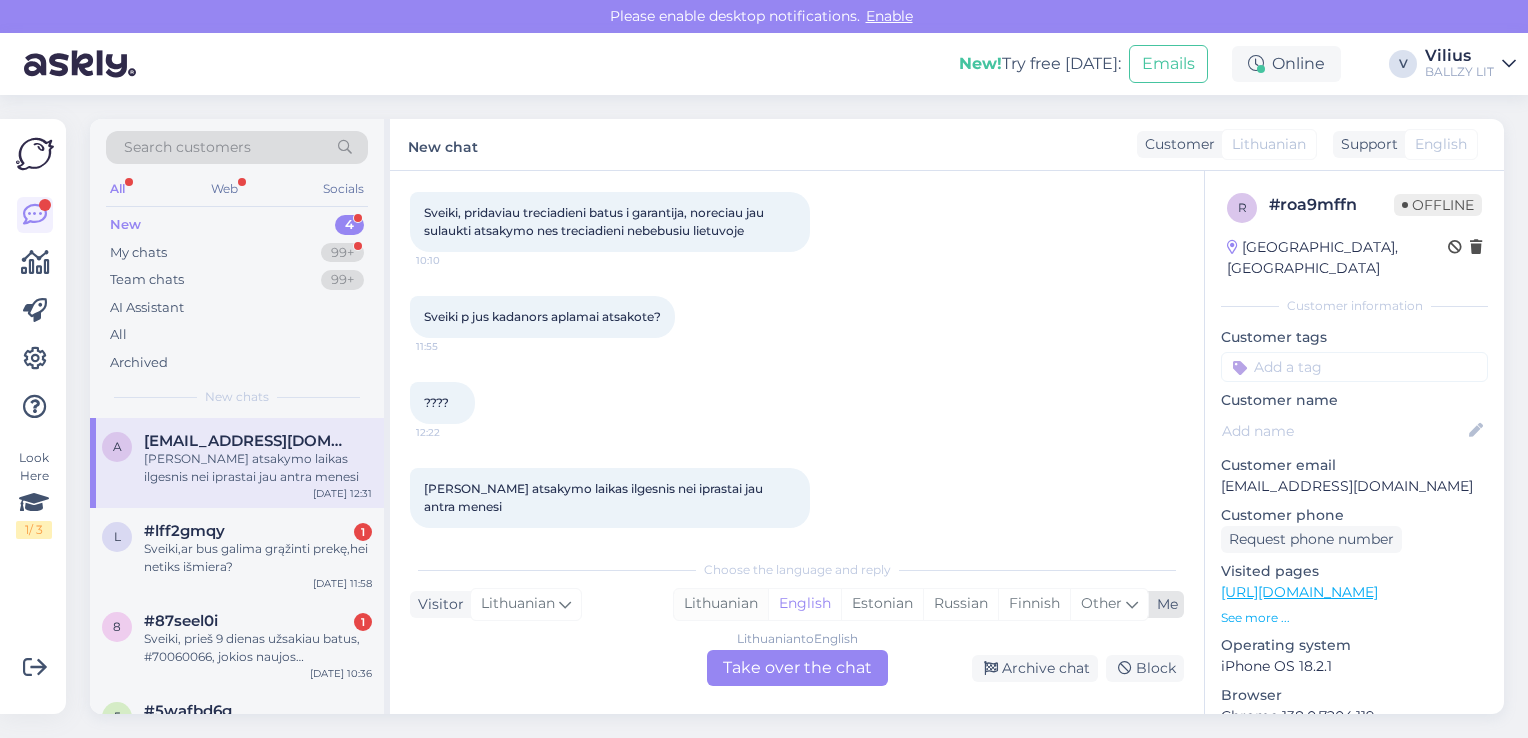 click on "Lithuanian" at bounding box center (721, 604) 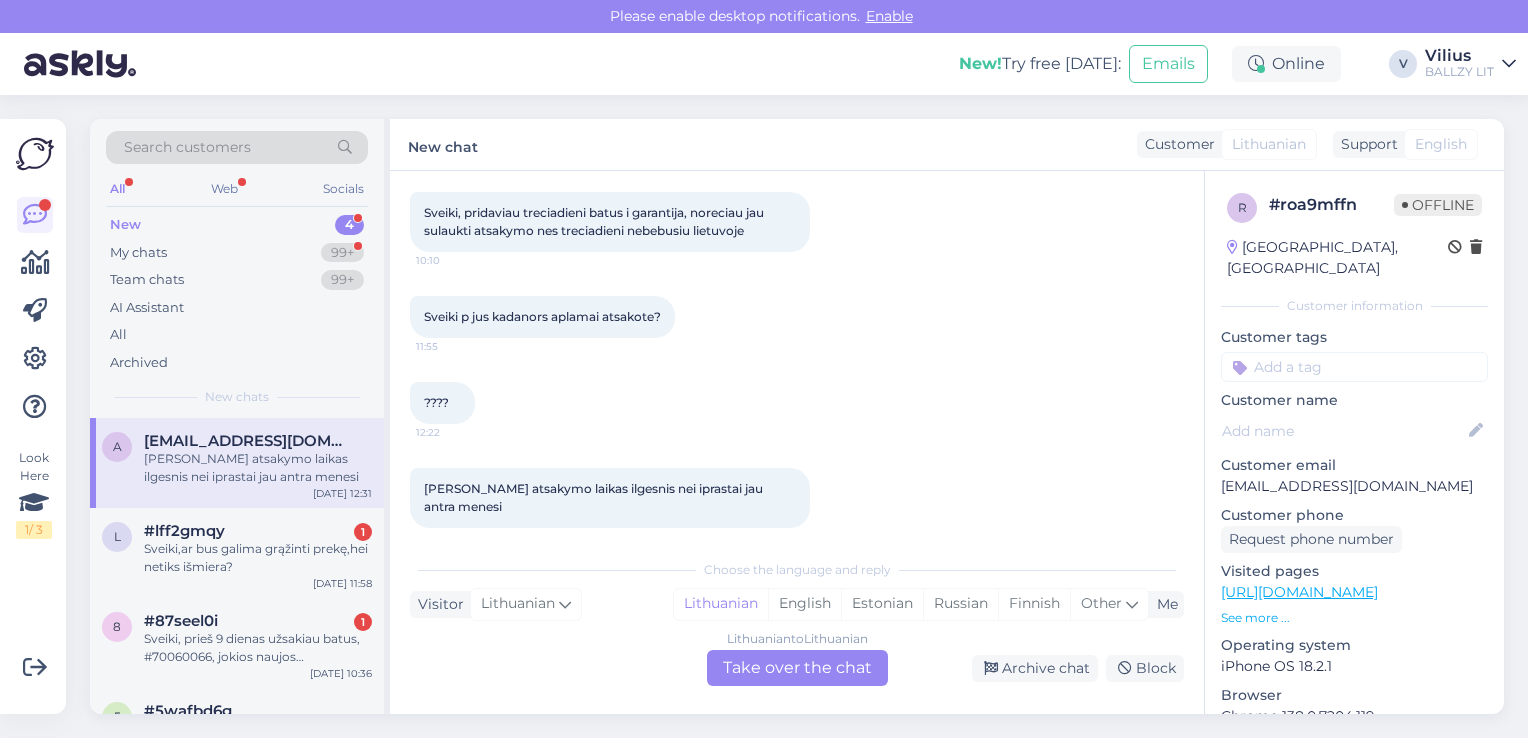 click on "Lithuanian  to  Lithuanian Take over the chat" at bounding box center [797, 668] 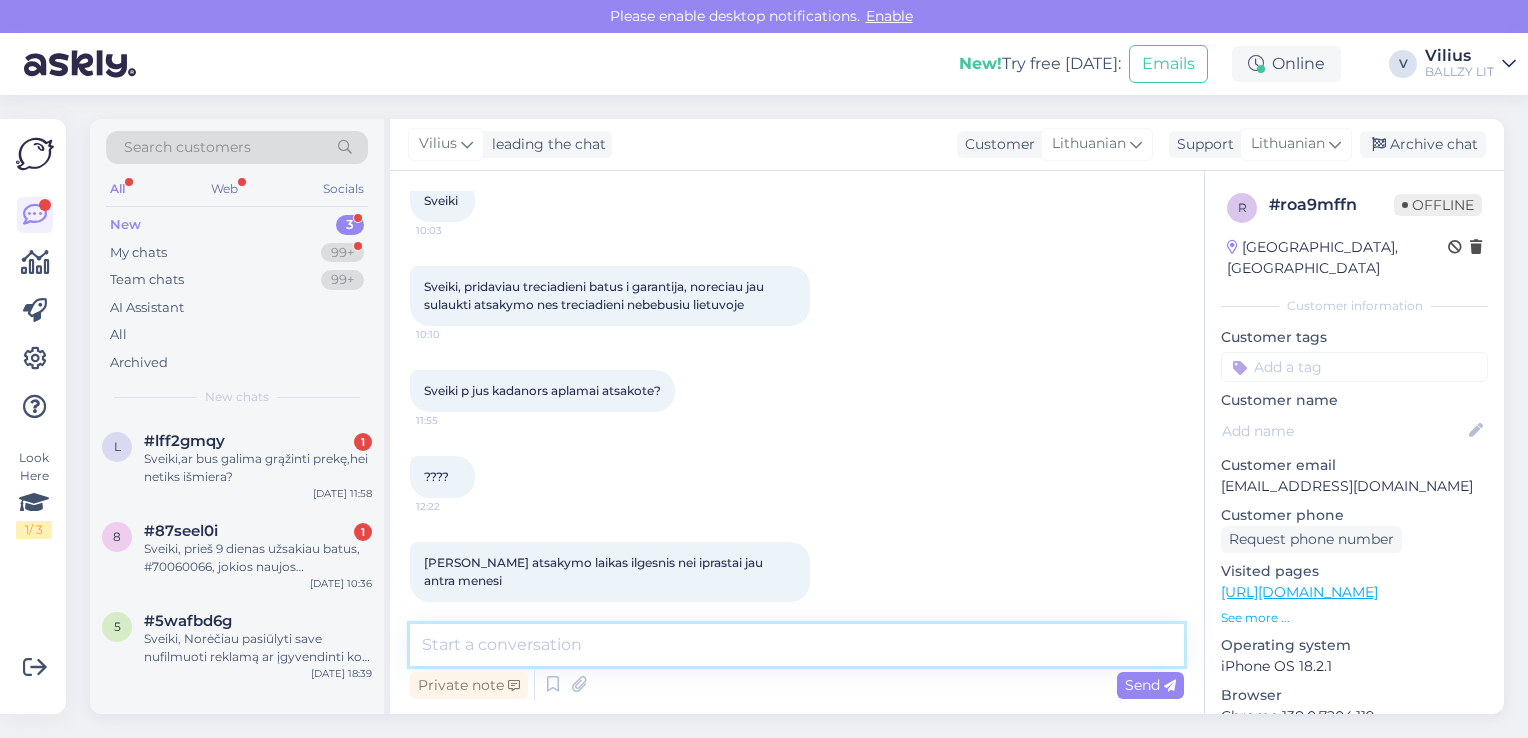 click at bounding box center [797, 645] 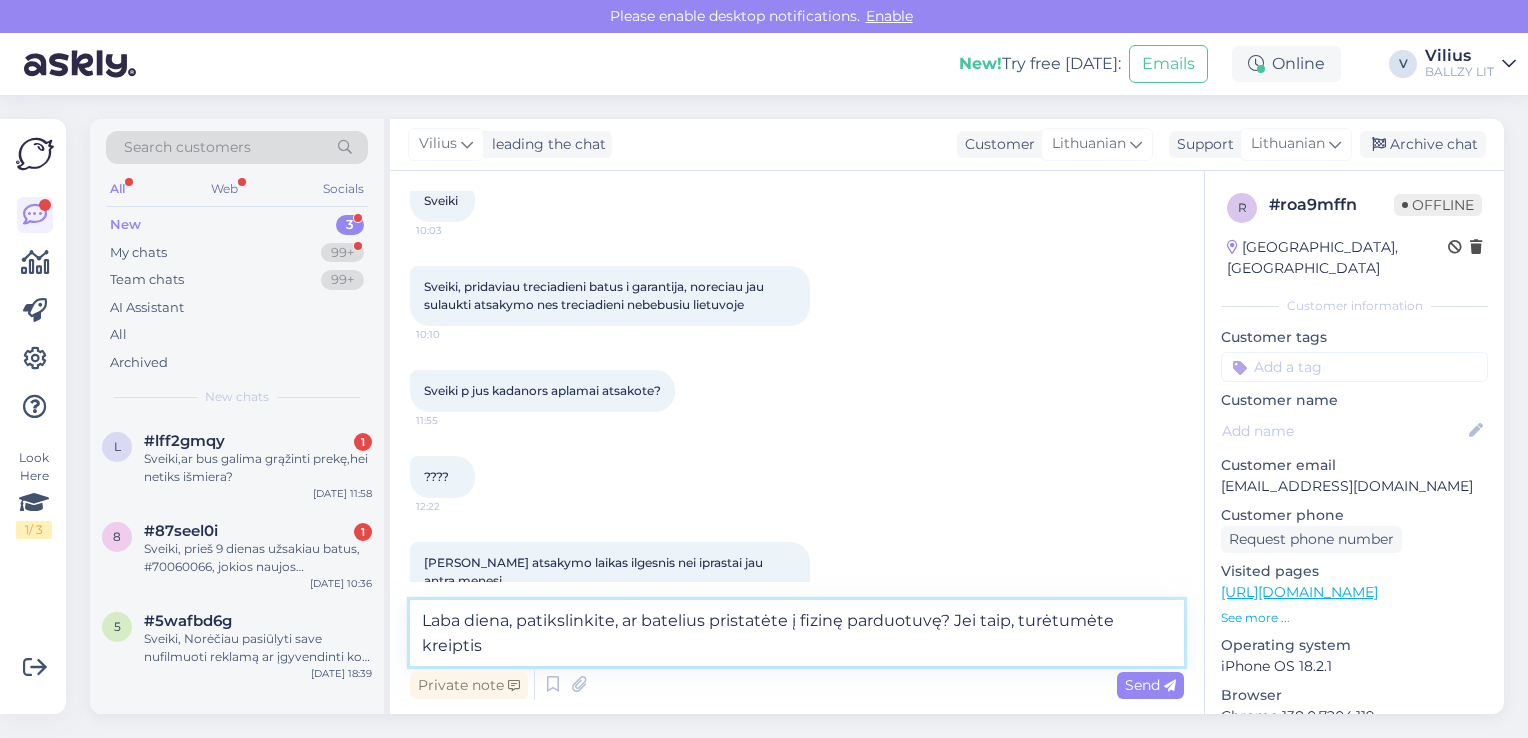 scroll, scrollTop: 227, scrollLeft: 0, axis: vertical 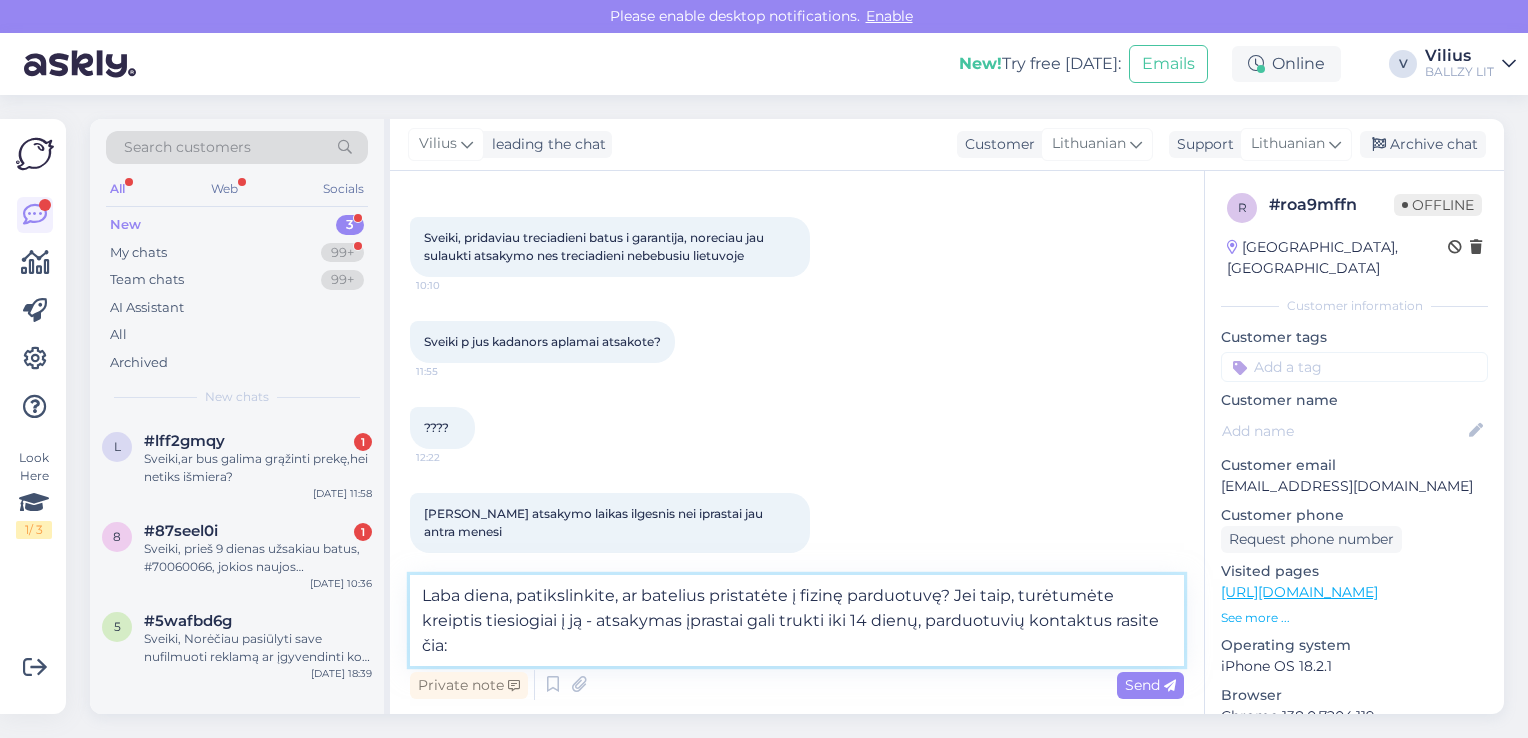 paste on "[URL][DOMAIN_NAME]" 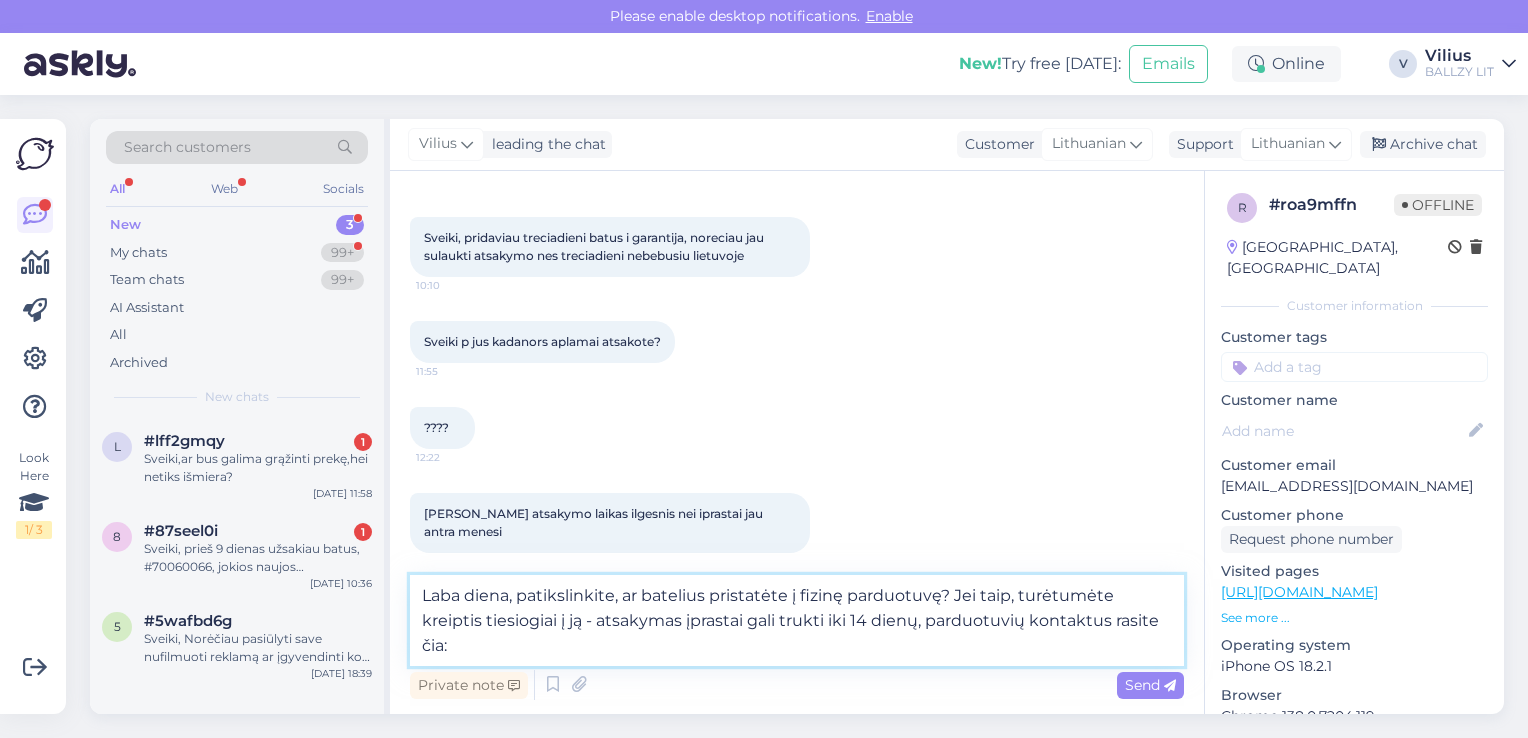 type on "Laba diena, patikslinkite, ar batelius pristatėte į fizinę parduotuvę? Jei taip, turėtumėte kreiptis tiesiogiai į ją - atsakymas įprastai gali trukti iki 14 dienų, parduotuvių kontaktus rasite čia: [URL][DOMAIN_NAME]" 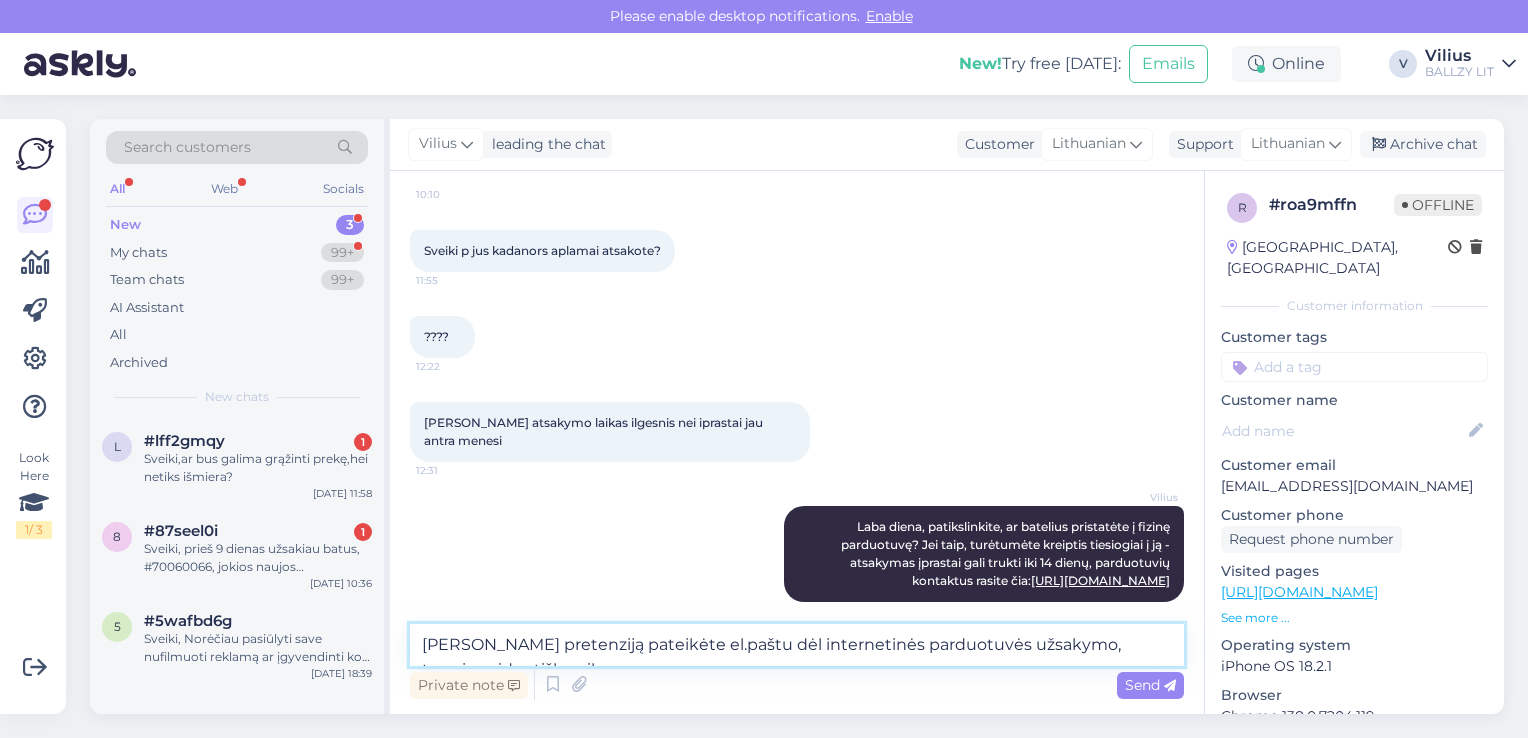 scroll, scrollTop: 367, scrollLeft: 0, axis: vertical 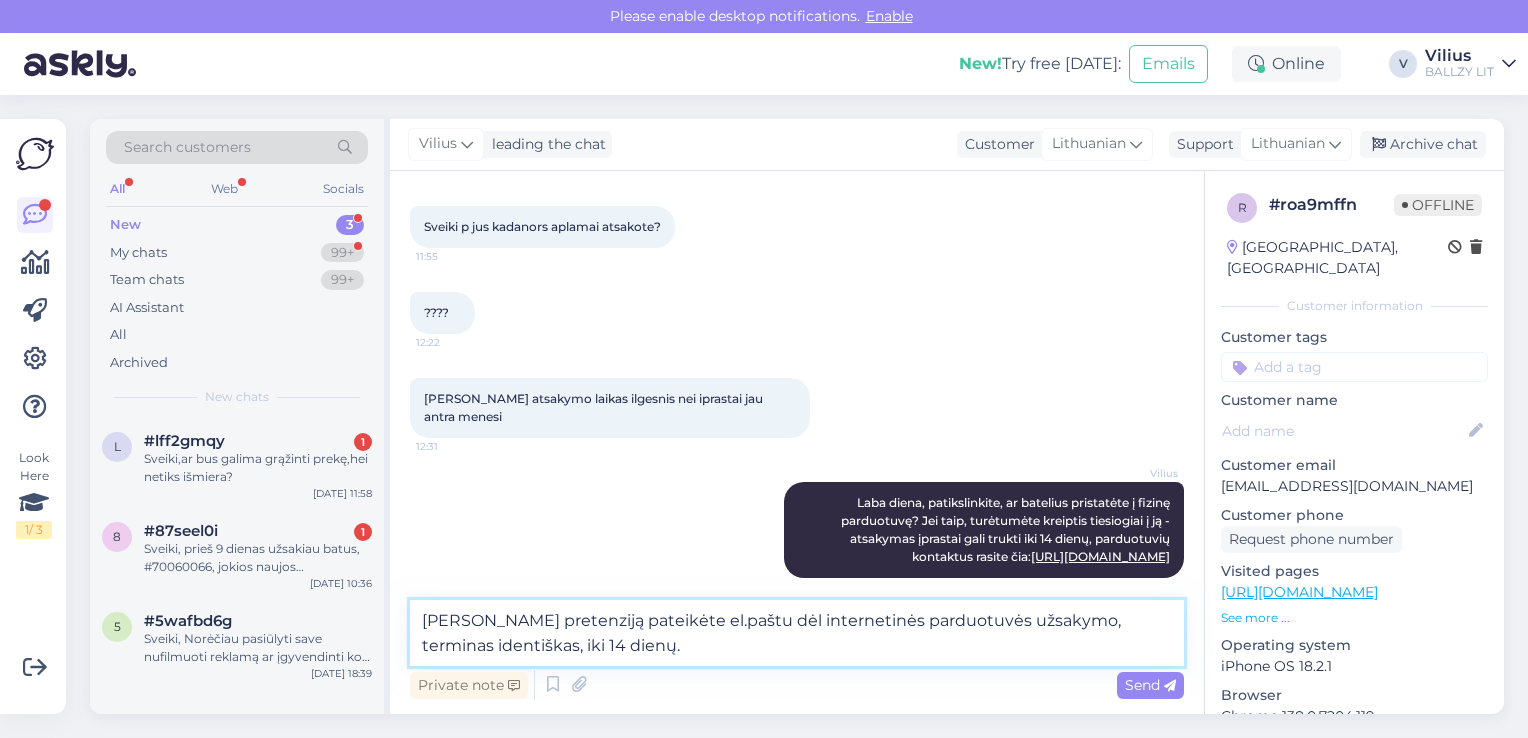 type on "[PERSON_NAME] pretenziją pateikėte el.paštu dėl internetinės parduotuvės užsakymo, terminas identiškas, iki 14 dienų." 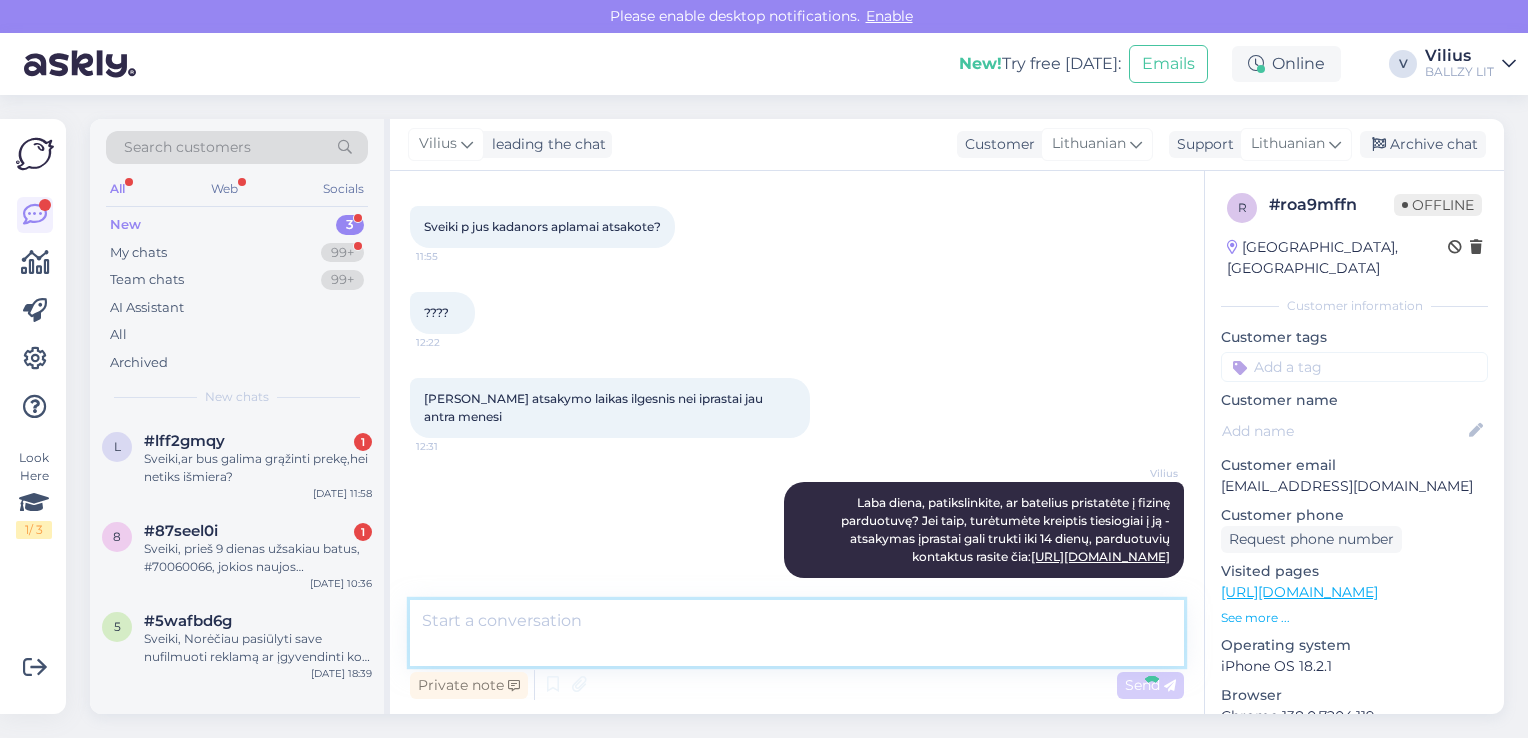 scroll, scrollTop: 447, scrollLeft: 0, axis: vertical 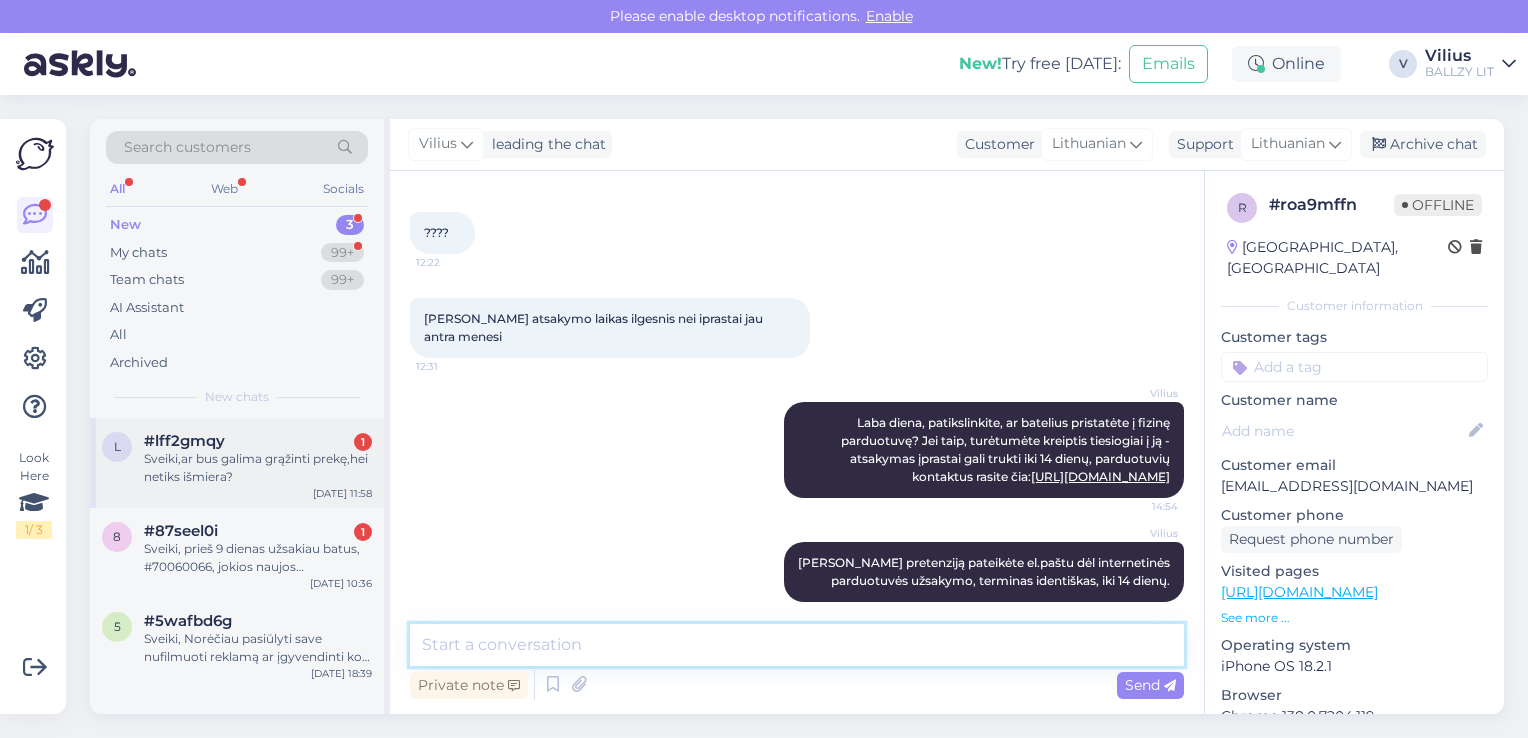 type 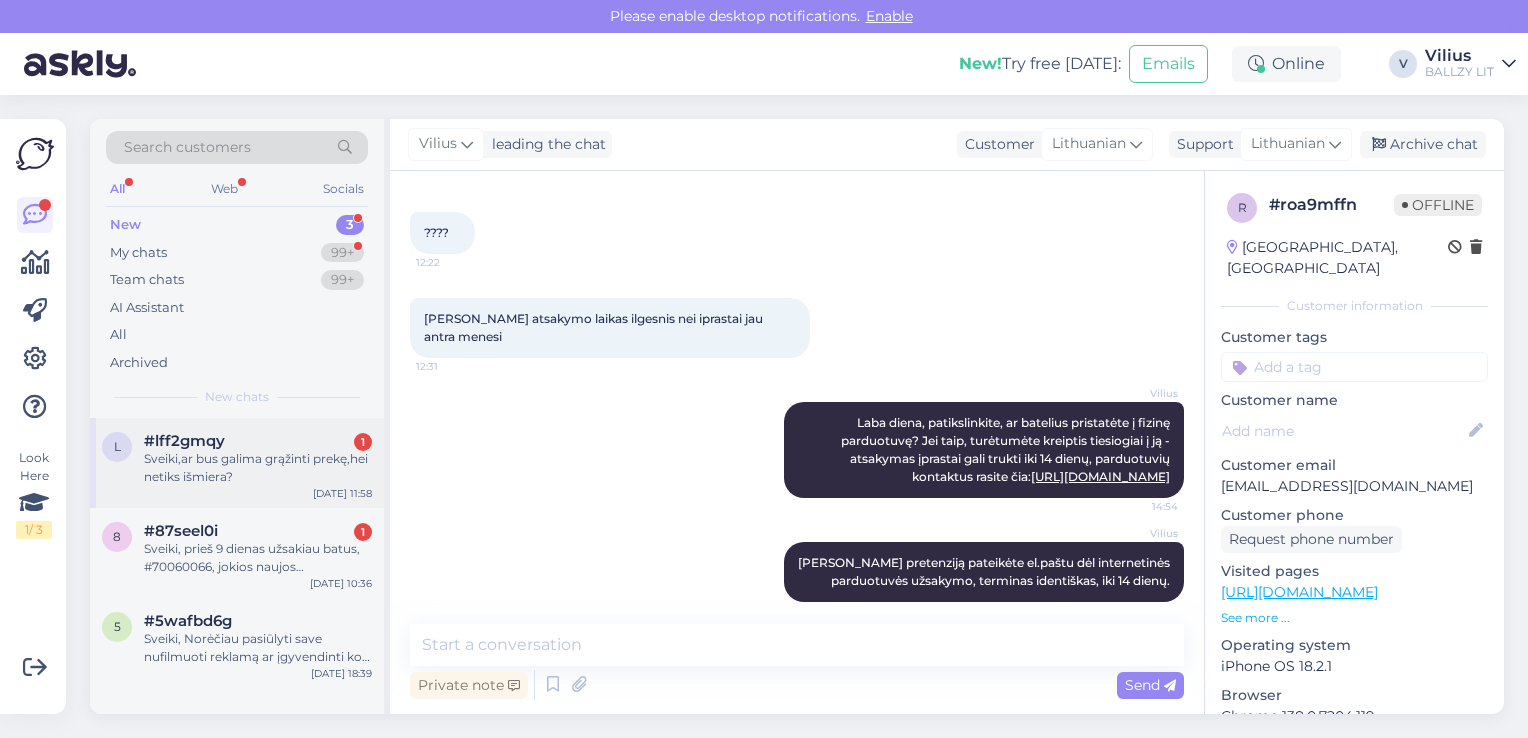 click on "Sveiki,ar bus galima grąžinti prekę,hei netiks išmiera?" at bounding box center (258, 468) 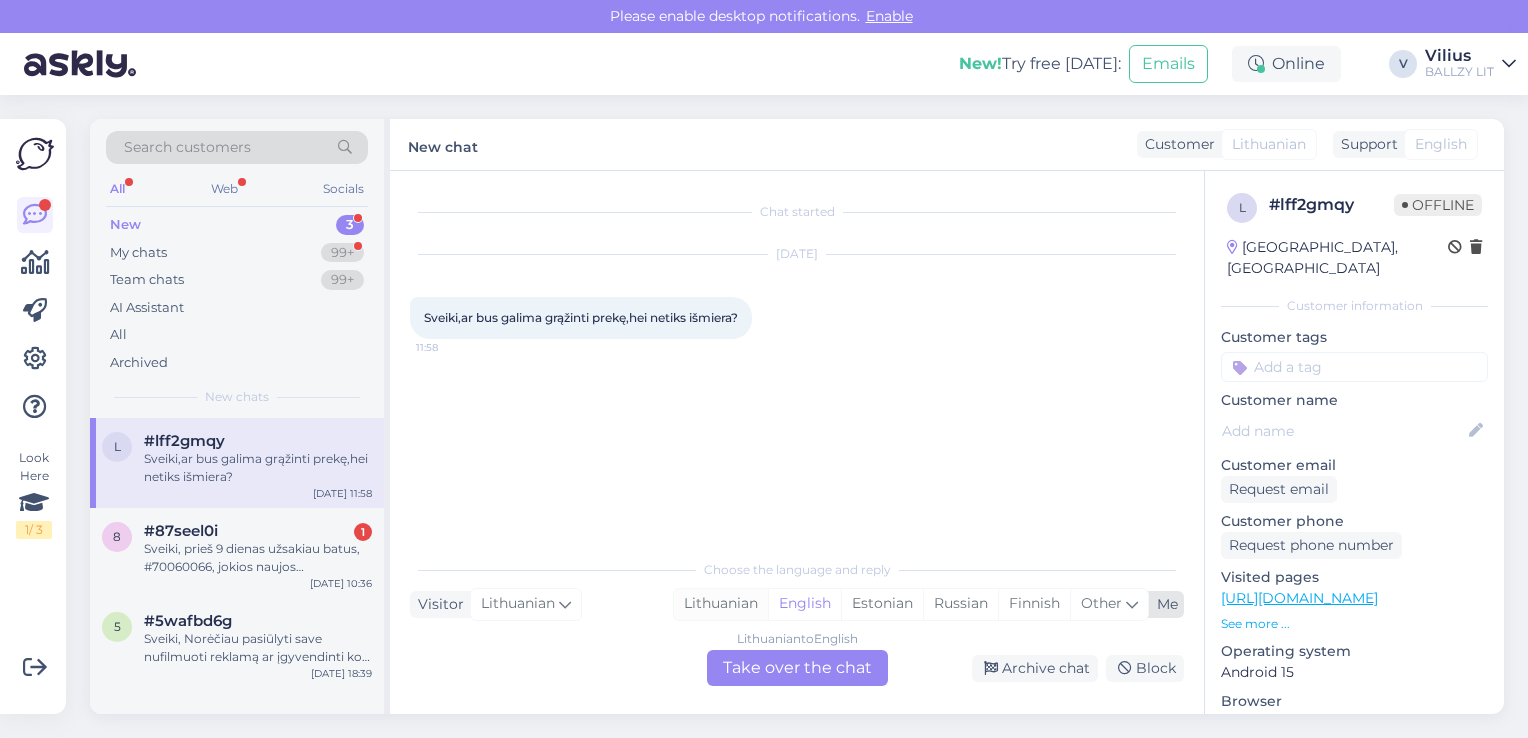 click on "Lithuanian" at bounding box center [721, 604] 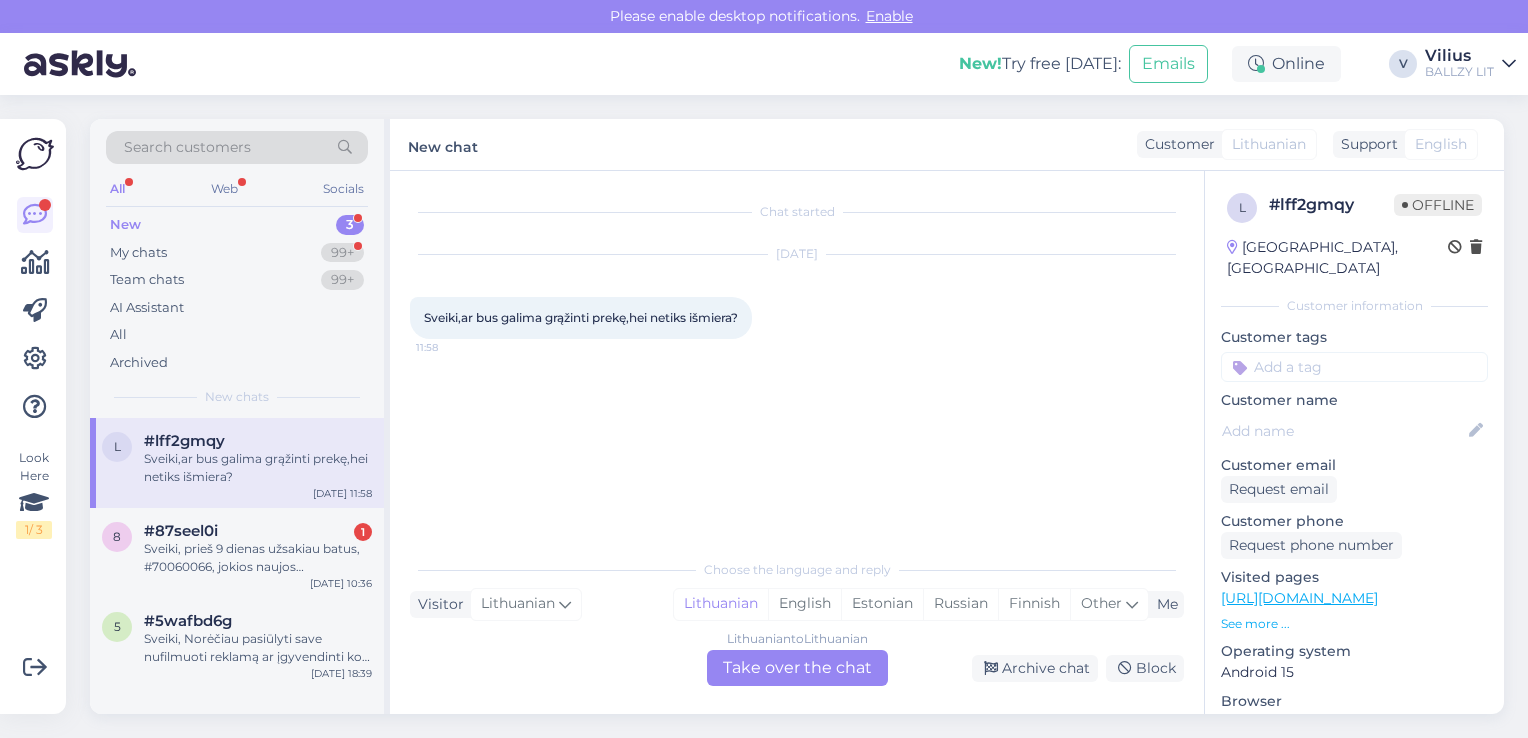 click on "Chat started [DATE] Sveiki,ar bus galima grąžinti prekę,hei netiks išmiera? 11:58  Choose the language and reply Visitor Lithuanian Me Lithuanian English Estonian Russian Finnish Other Lithuanian  to  Lithuanian Take over the chat Archive chat Block" at bounding box center (797, 442) 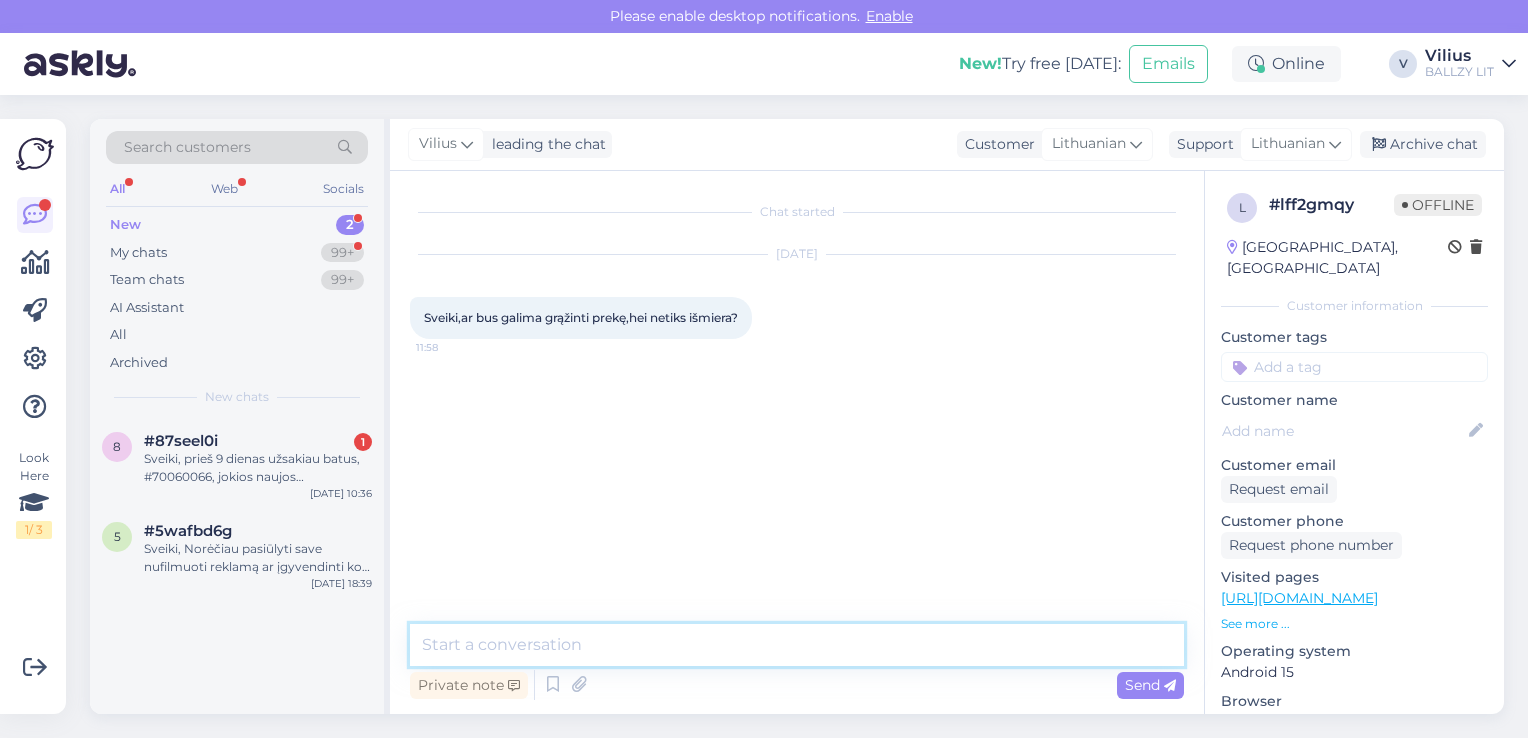 click at bounding box center (797, 645) 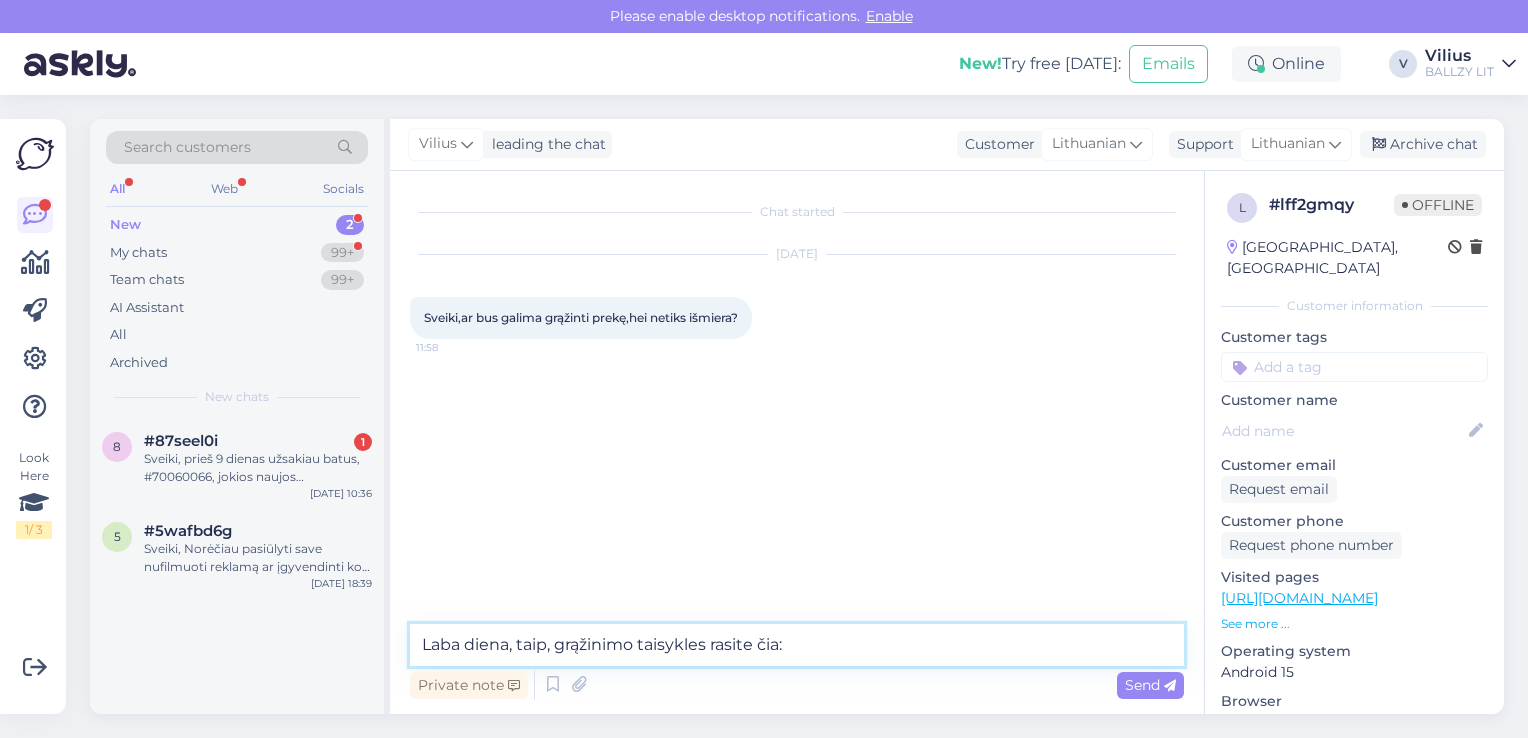 paste on "[URL][DOMAIN_NAME]" 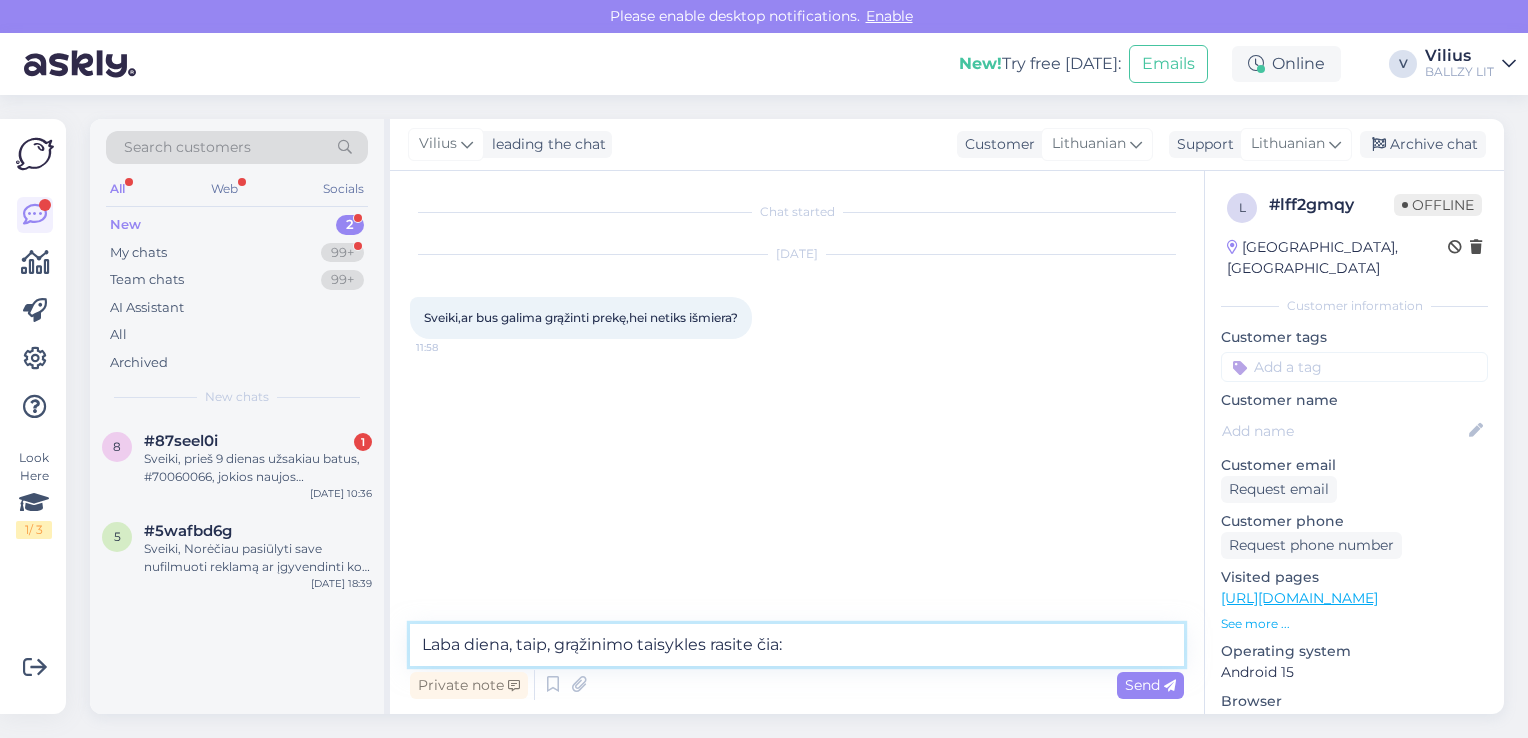 type on "Laba diena, taip, grąžinimo taisykles rasite čia: [URL][DOMAIN_NAME]" 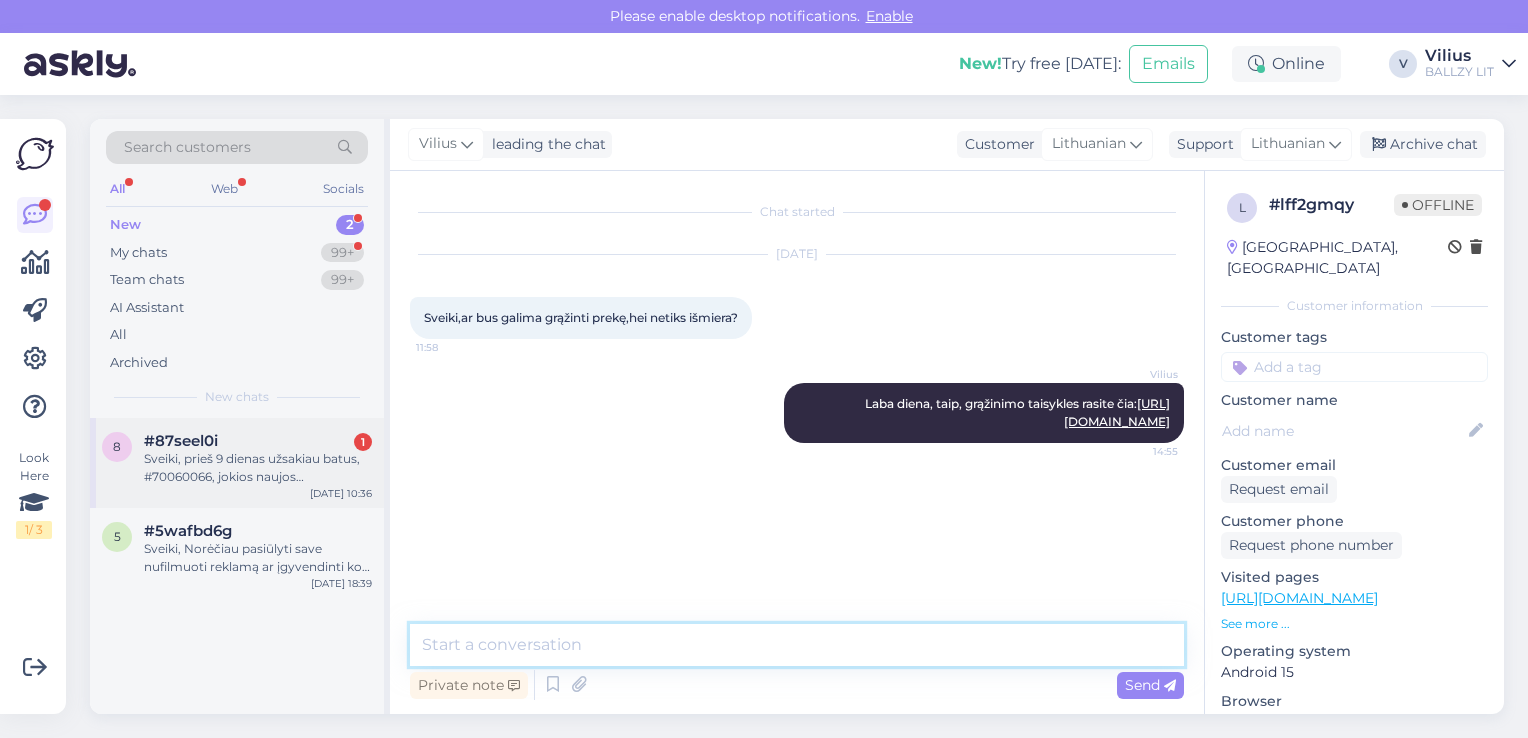 type 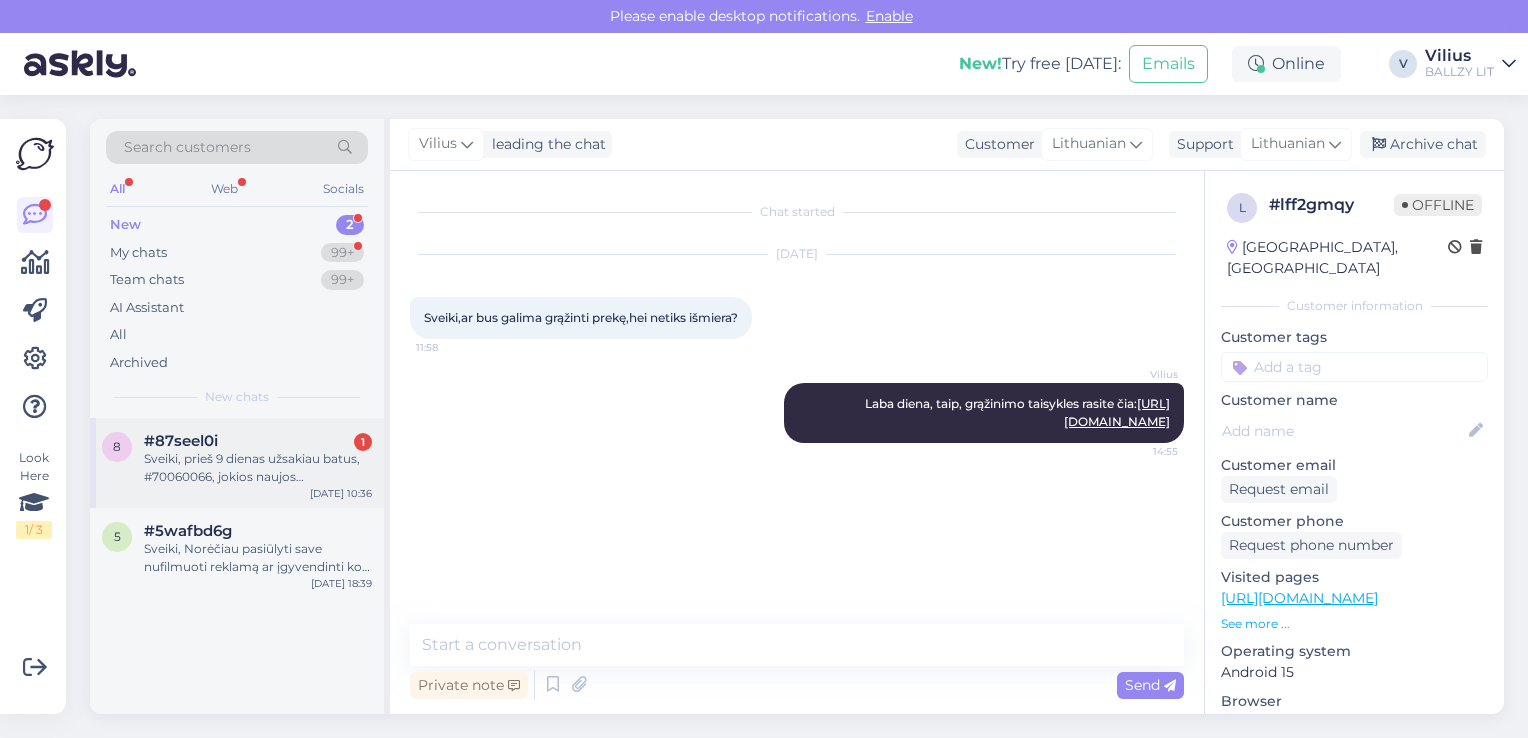 click on "#87seel0i 1" at bounding box center (258, 441) 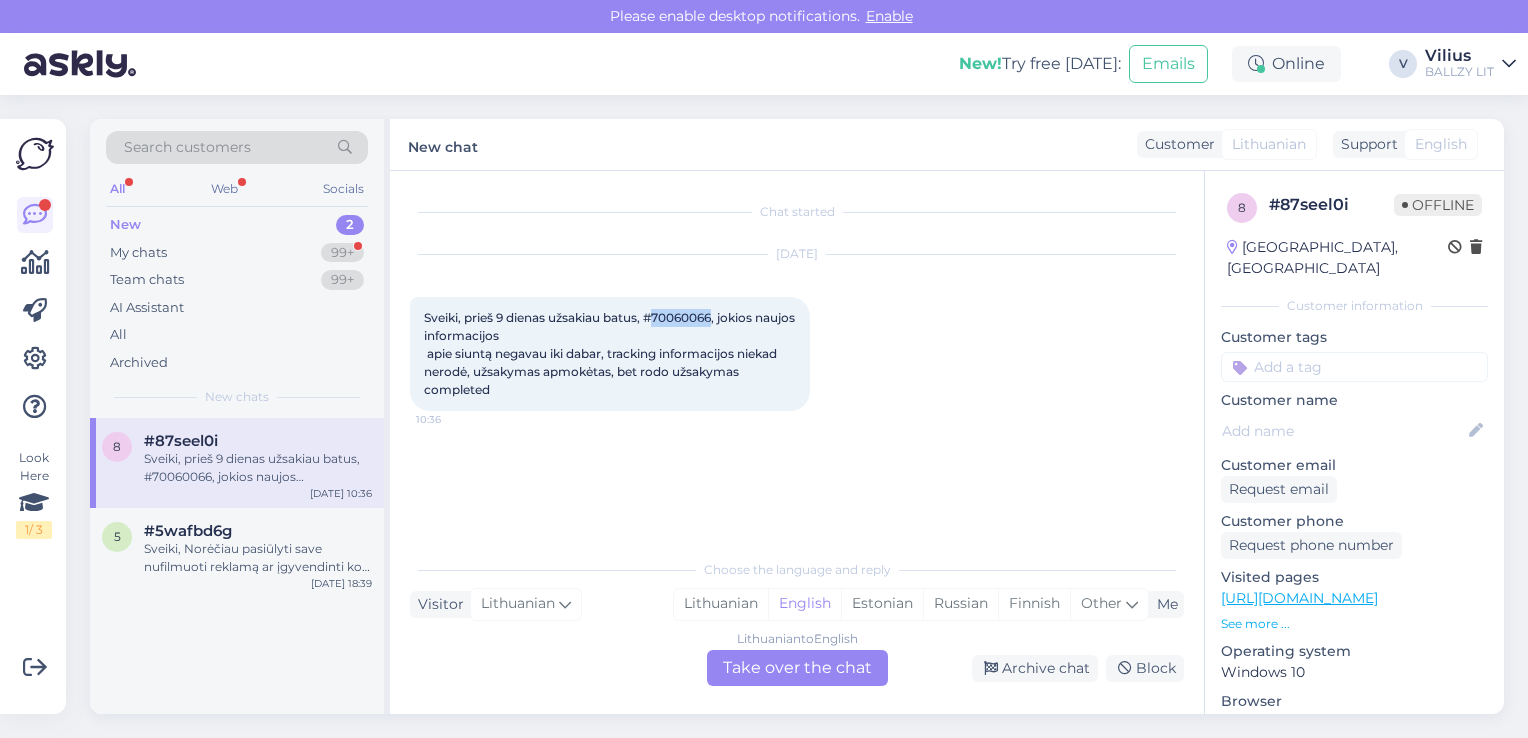 drag, startPoint x: 656, startPoint y: 314, endPoint x: 716, endPoint y: 318, distance: 60.133186 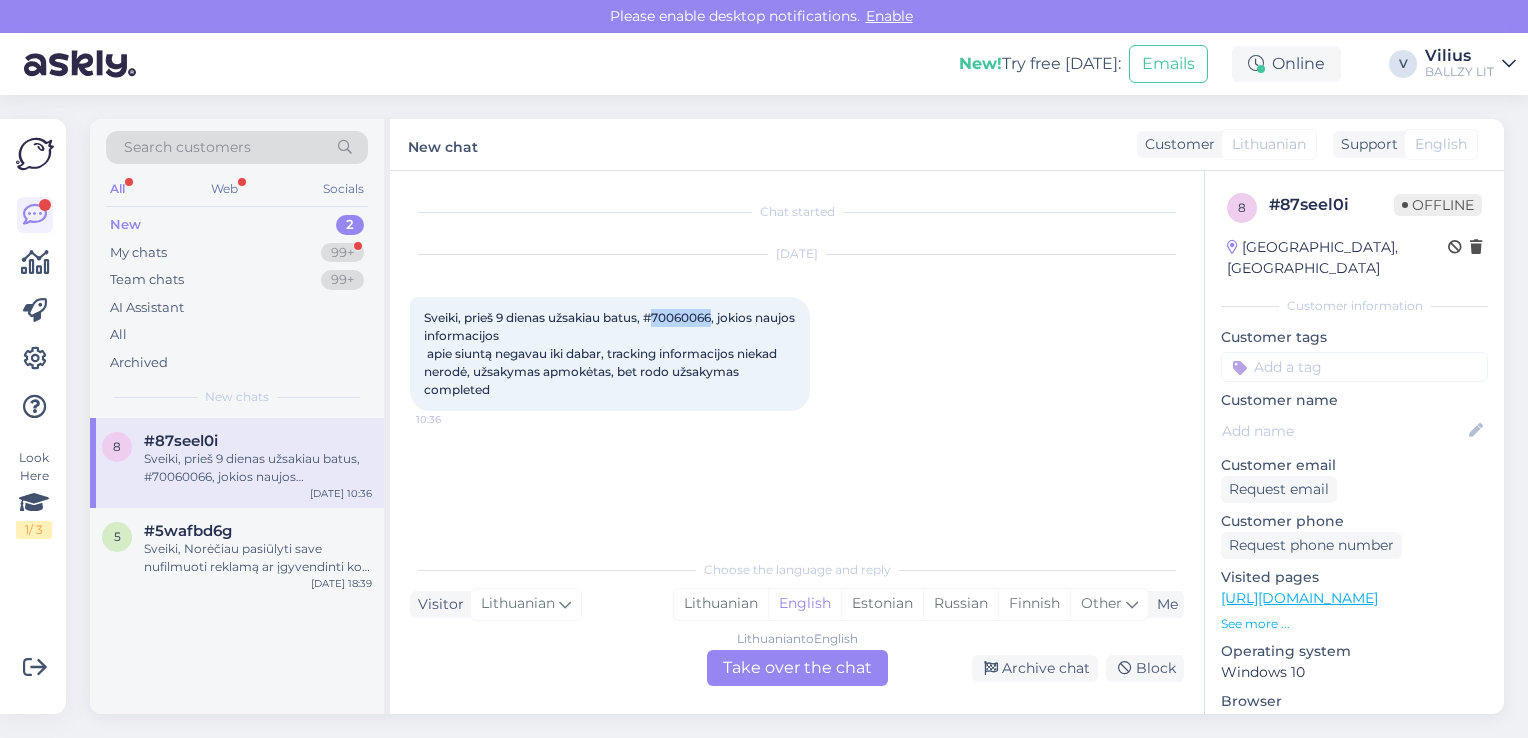 click on "Sveiki, prieš 9 dienas užsakiau batus, #70060066, jokios naujos informacijos
apie siuntą negavau iki dabar, tracking informacijos niekad nerodė, užsakymas apmokėtas, bet rodo užsakymas completed" at bounding box center (611, 353) 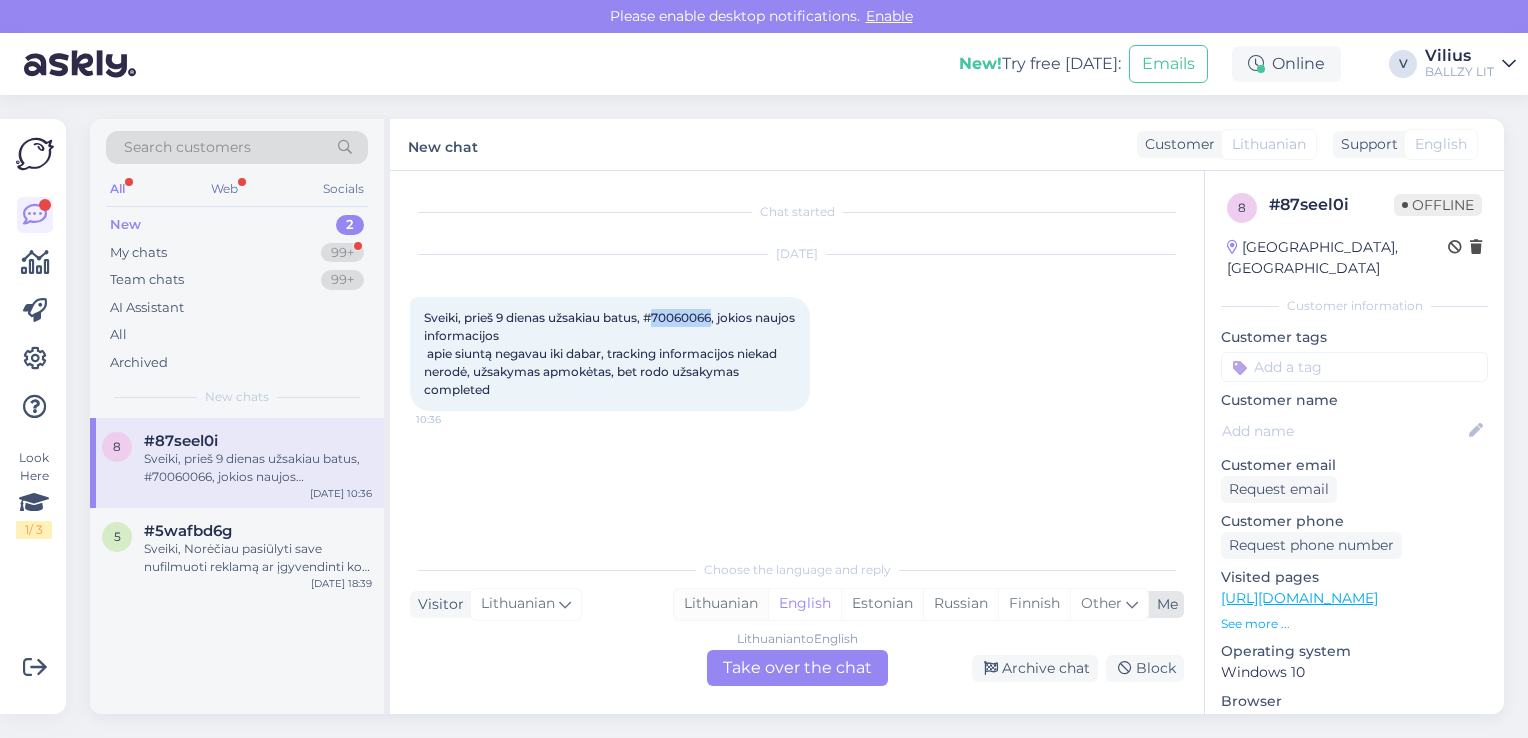 click on "Lithuanian" at bounding box center [721, 604] 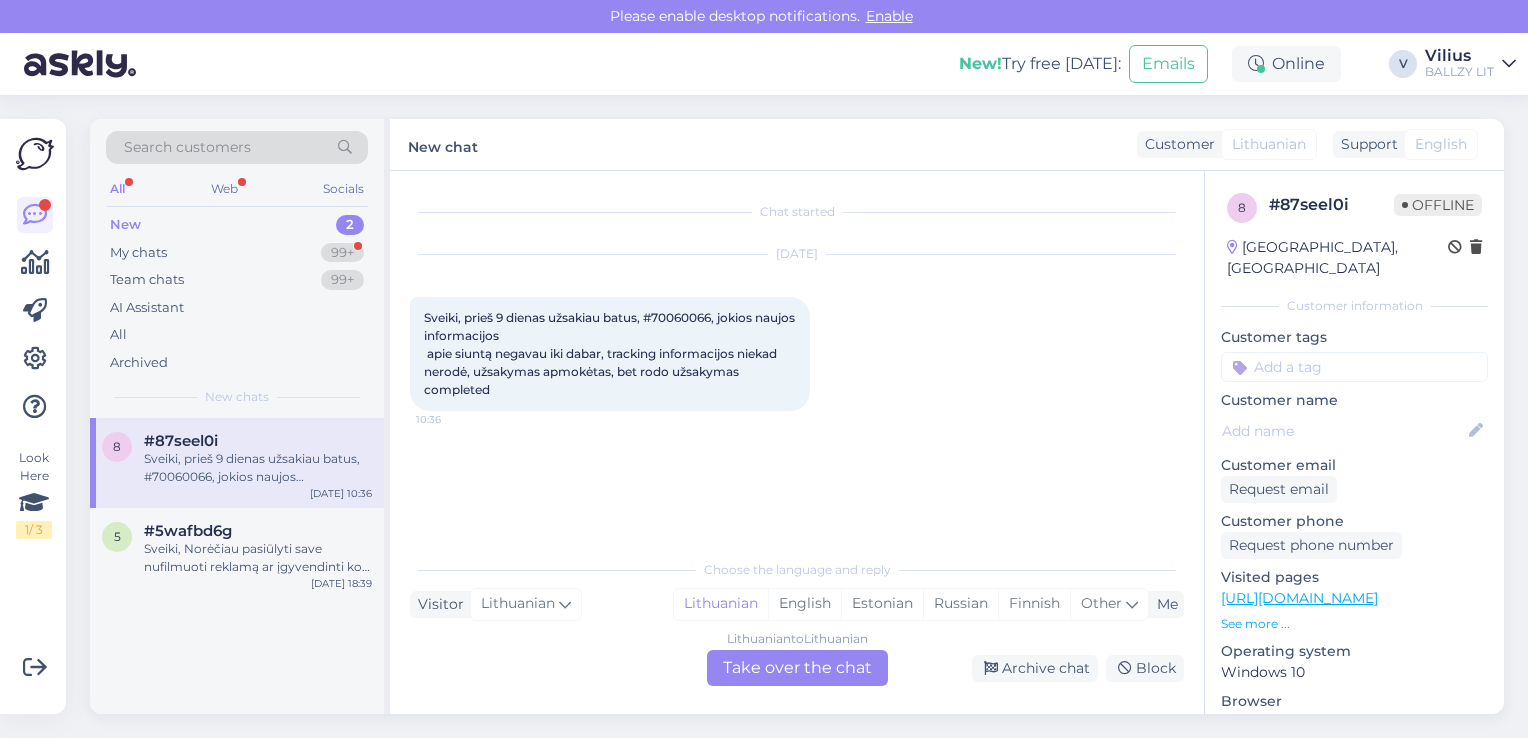click on "Lithuanian  to  Lithuanian Take over the chat" at bounding box center [797, 668] 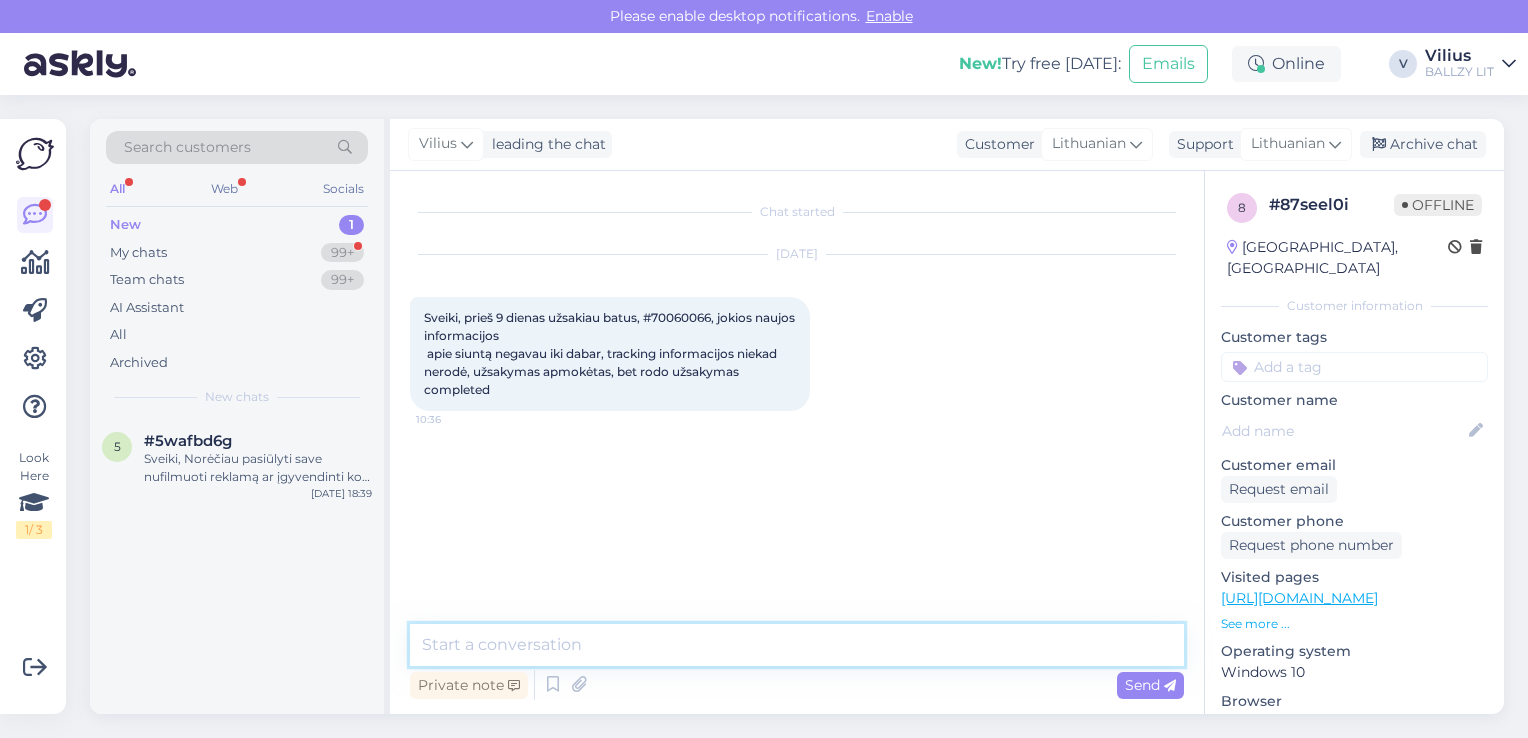 click at bounding box center [797, 645] 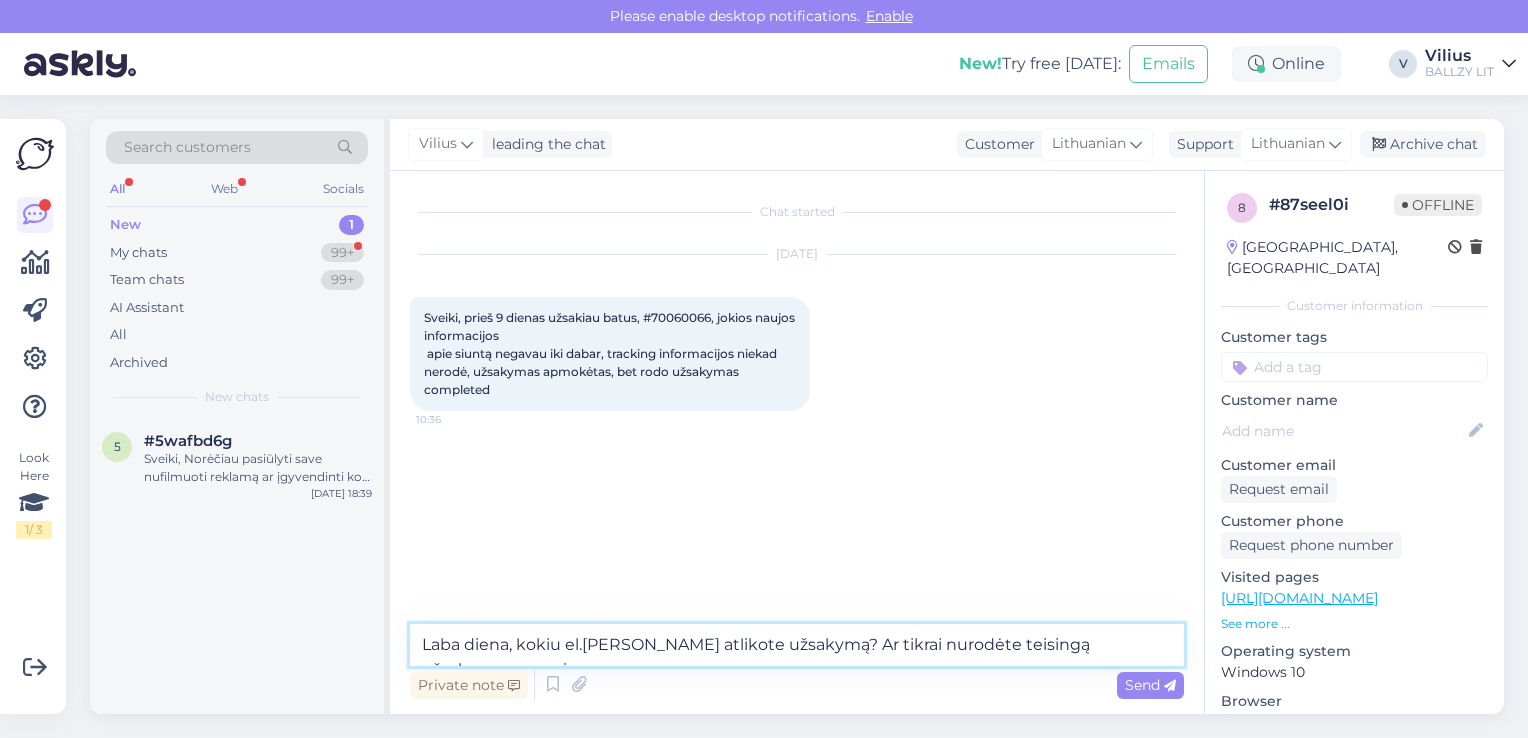 type on "Laba diena, kokiu el.[PERSON_NAME] atlikote užsakymą? Ar tikrai nurodėte teisingą užsakymo numerį?" 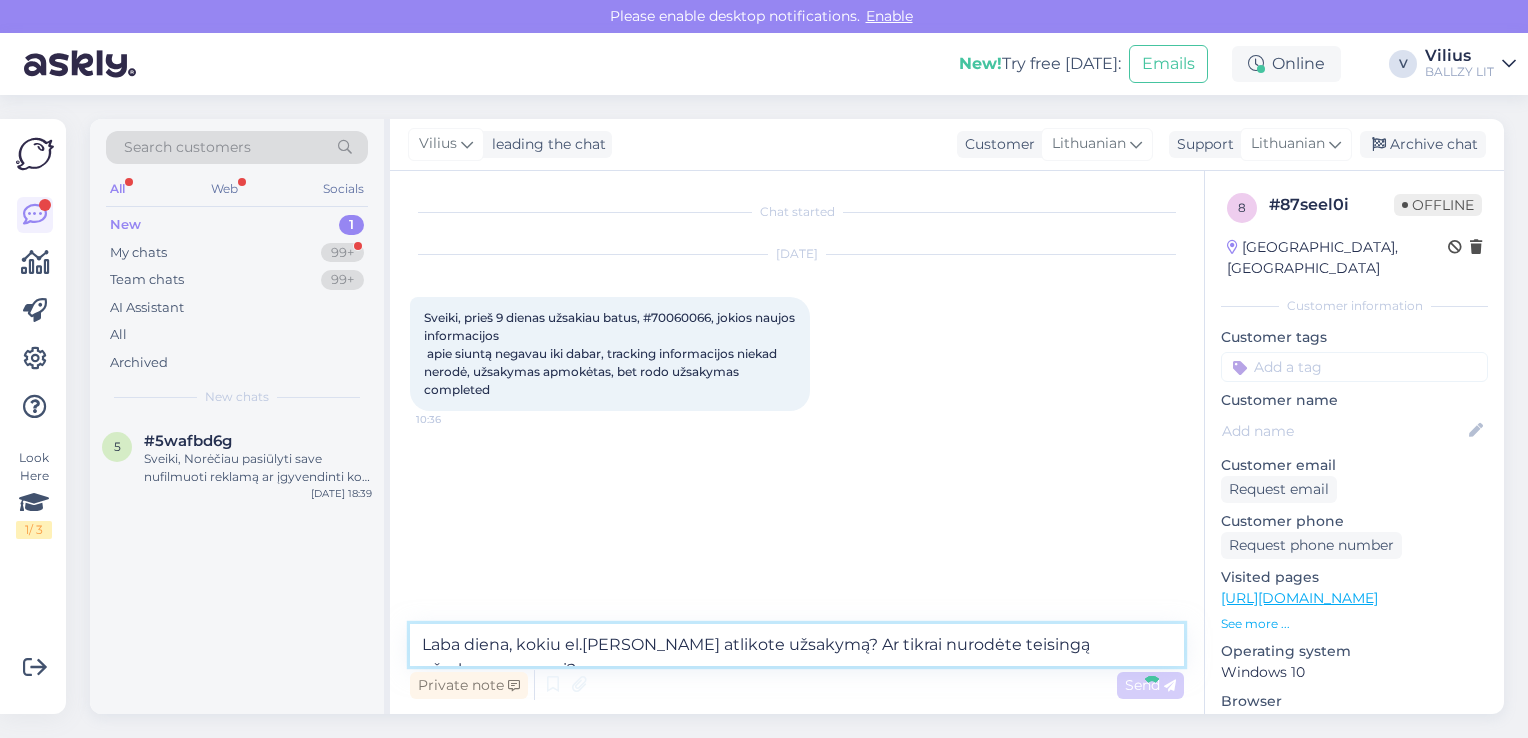 type 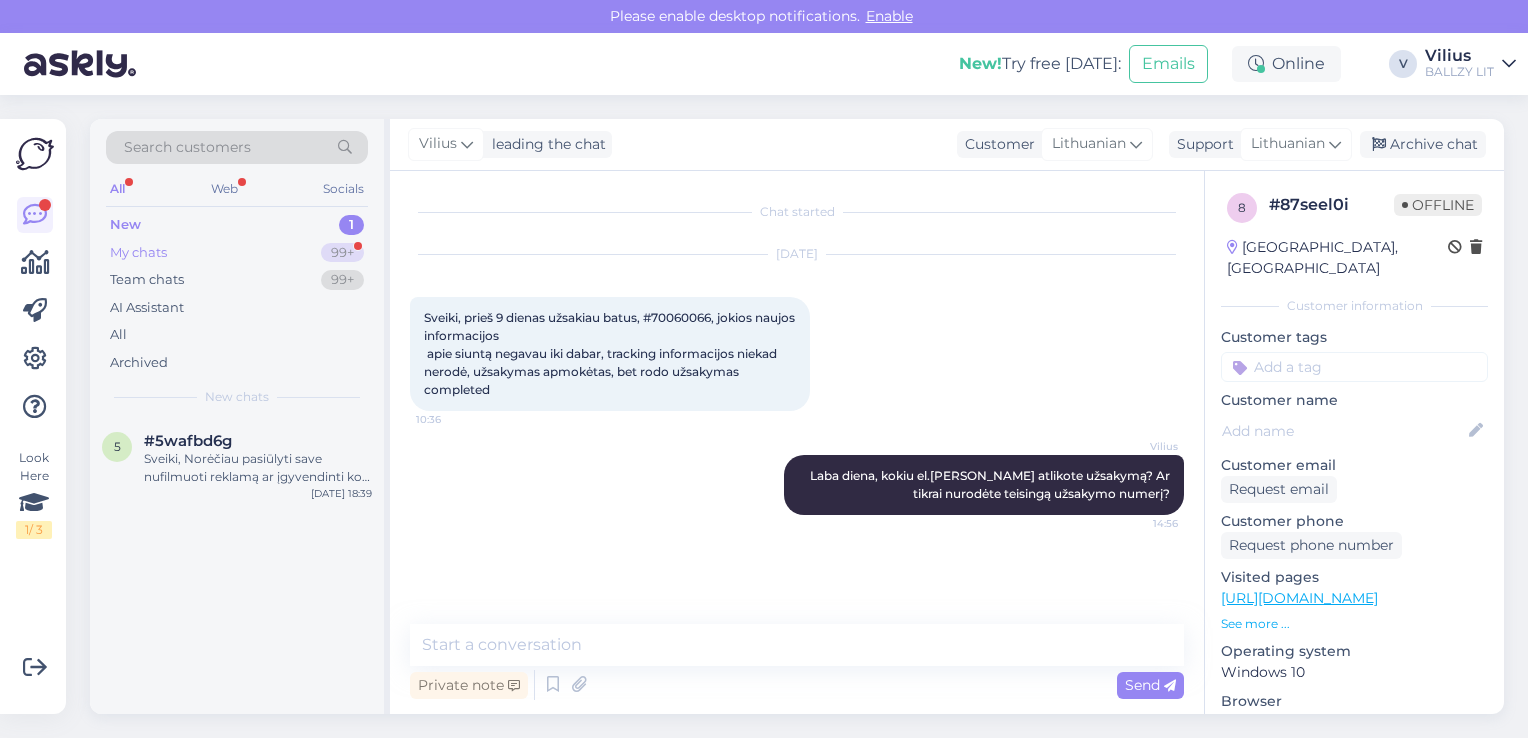 click on "My chats 99+" at bounding box center (237, 253) 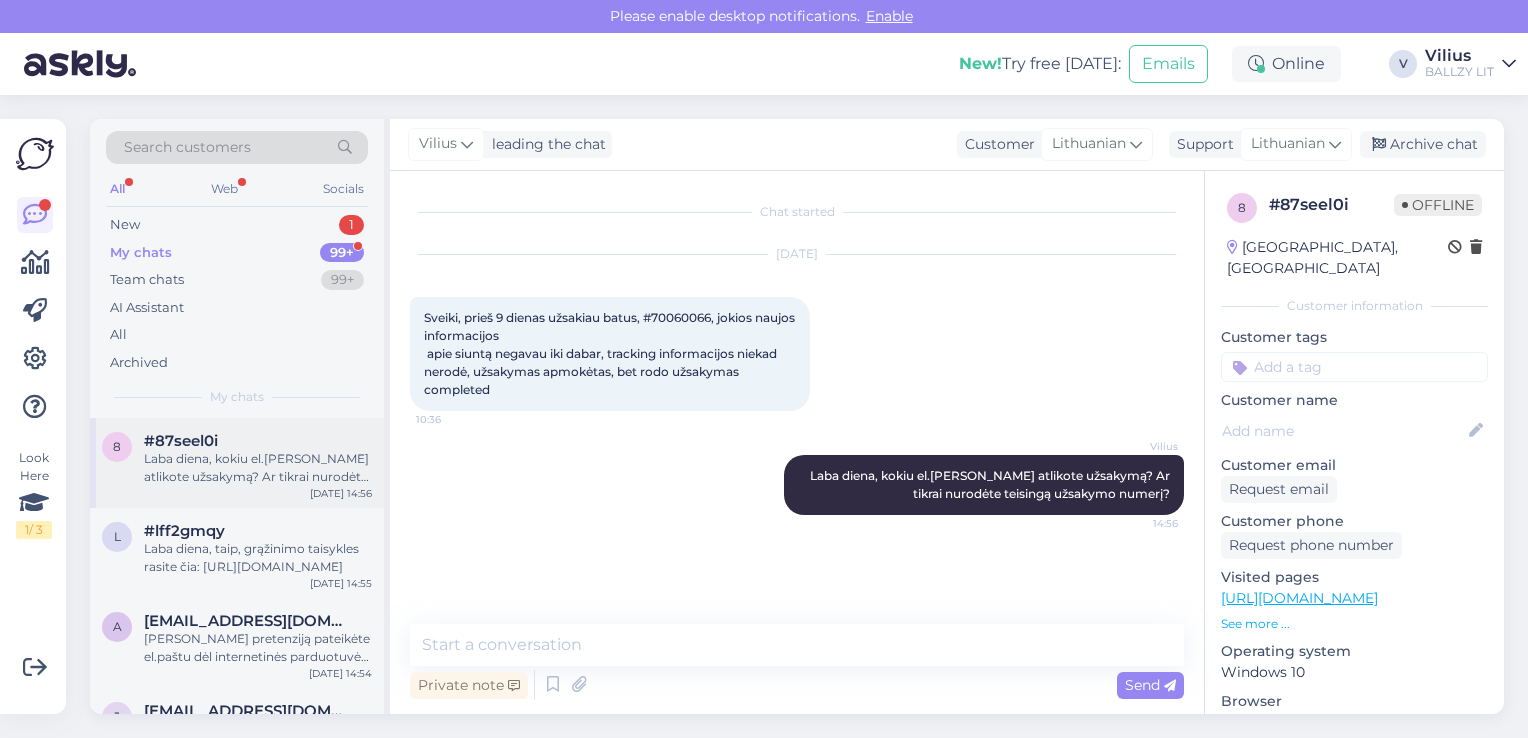 click on "#87seel0i" at bounding box center (181, 441) 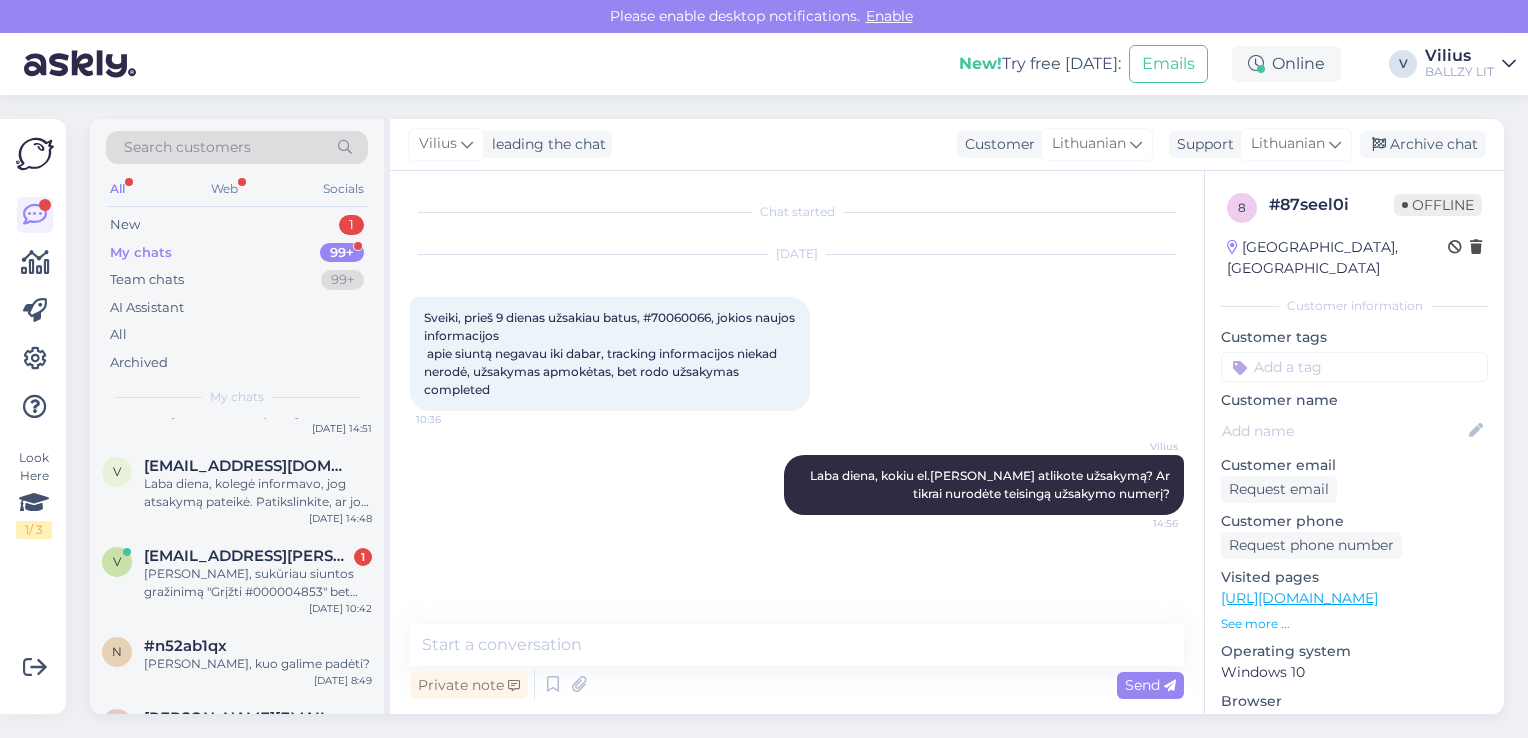 scroll, scrollTop: 440, scrollLeft: 0, axis: vertical 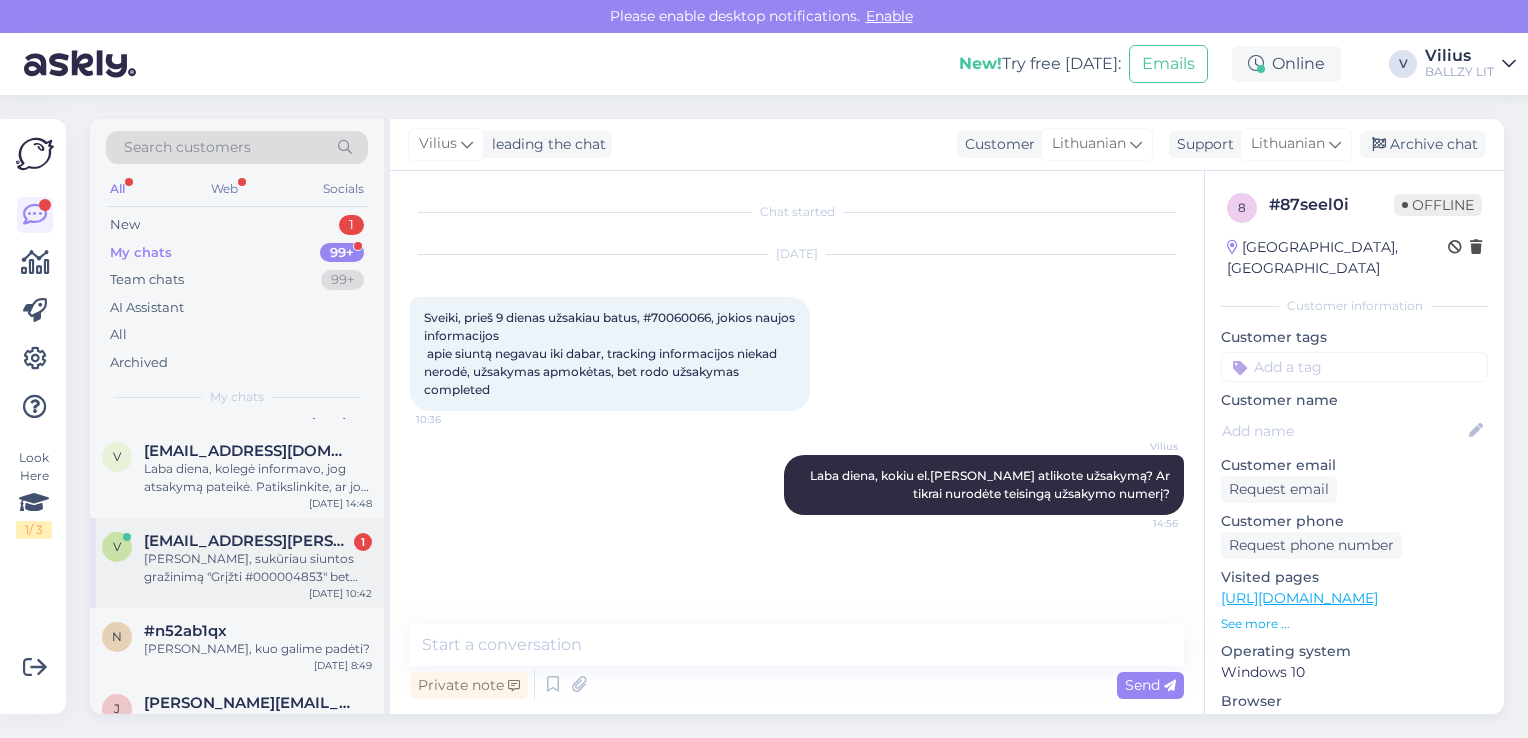 click on "[EMAIL_ADDRESS][PERSON_NAME][DOMAIN_NAME]" at bounding box center (248, 541) 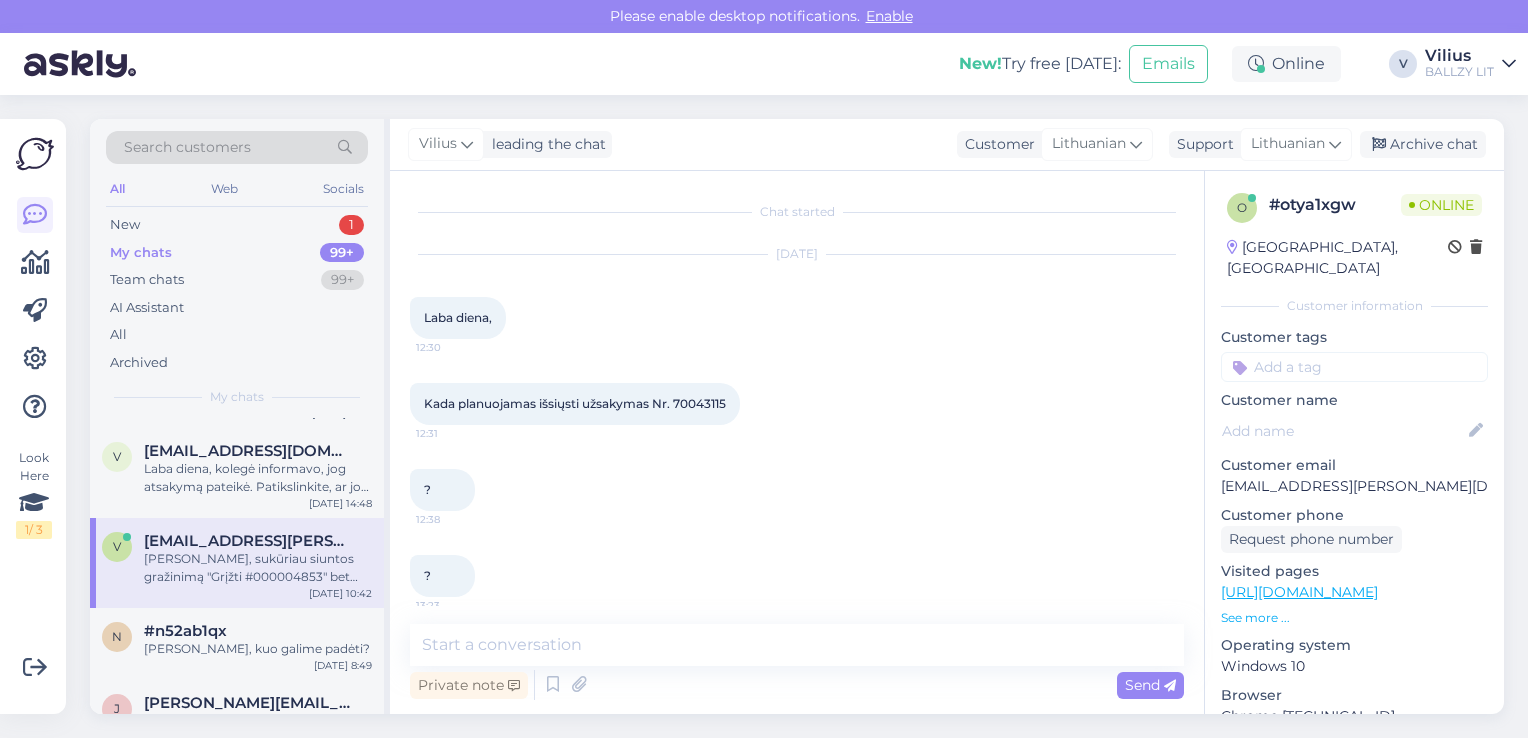 scroll, scrollTop: 280, scrollLeft: 0, axis: vertical 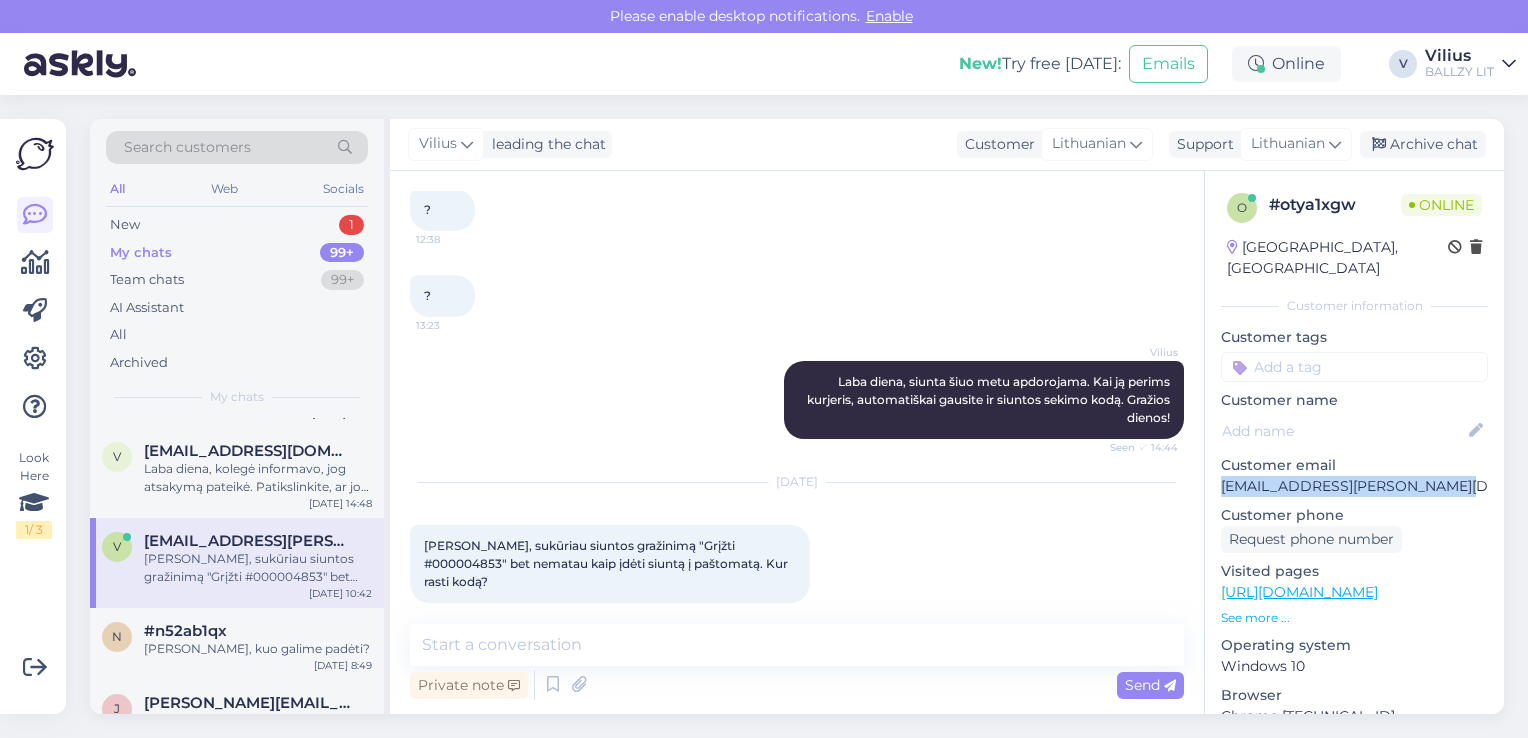 drag, startPoint x: 1222, startPoint y: 459, endPoint x: 1444, endPoint y: 462, distance: 222.02026 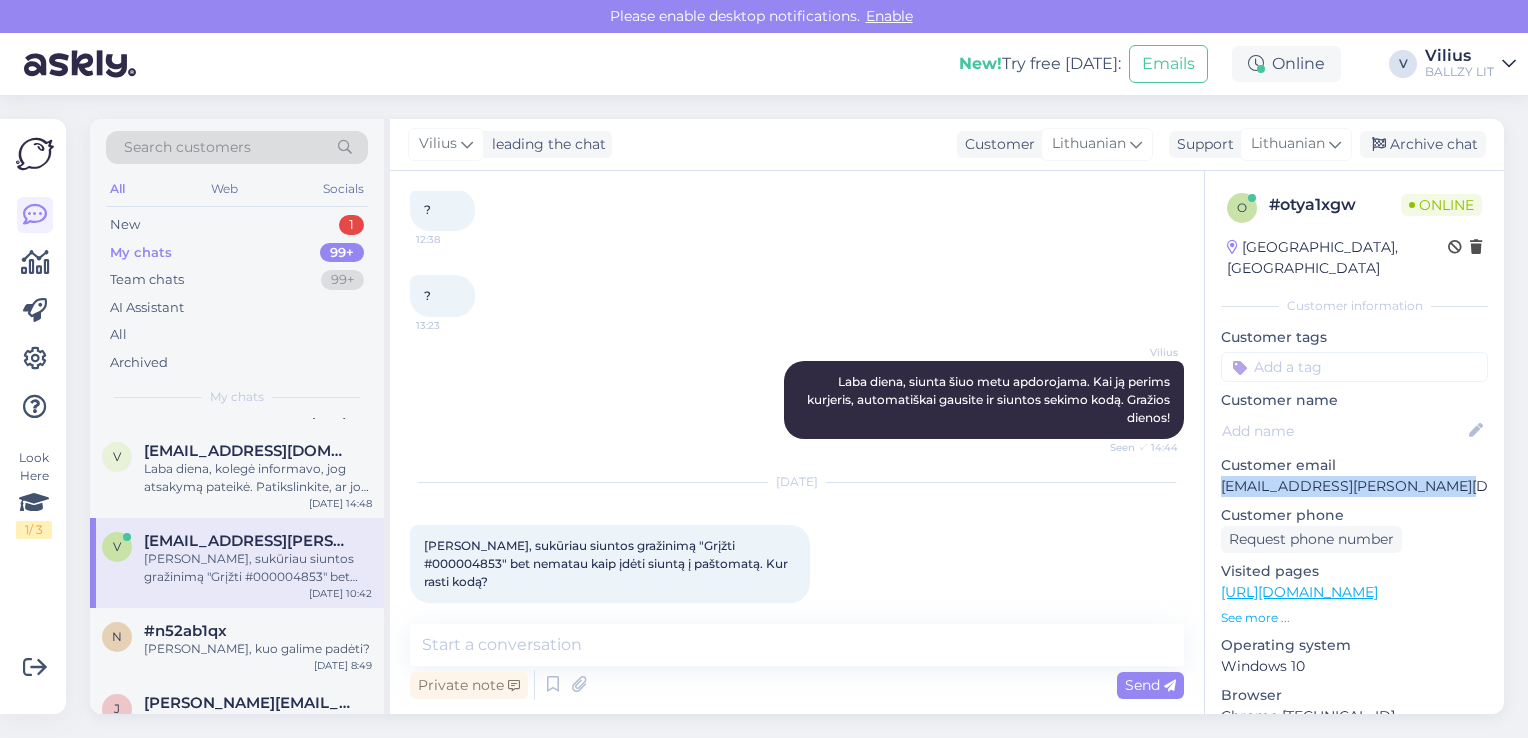 click on "[EMAIL_ADDRESS][PERSON_NAME][DOMAIN_NAME]" at bounding box center (1354, 486) 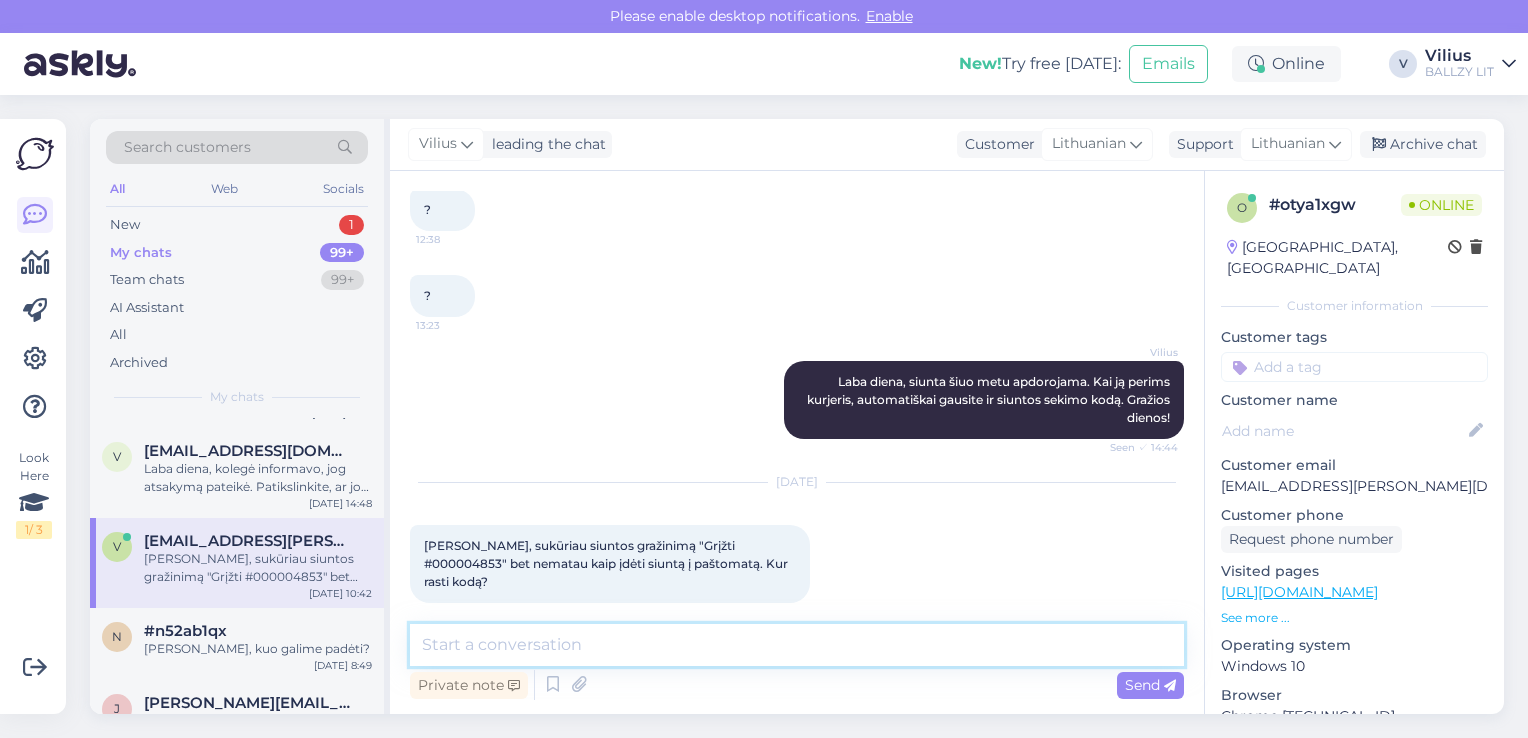 click at bounding box center [797, 645] 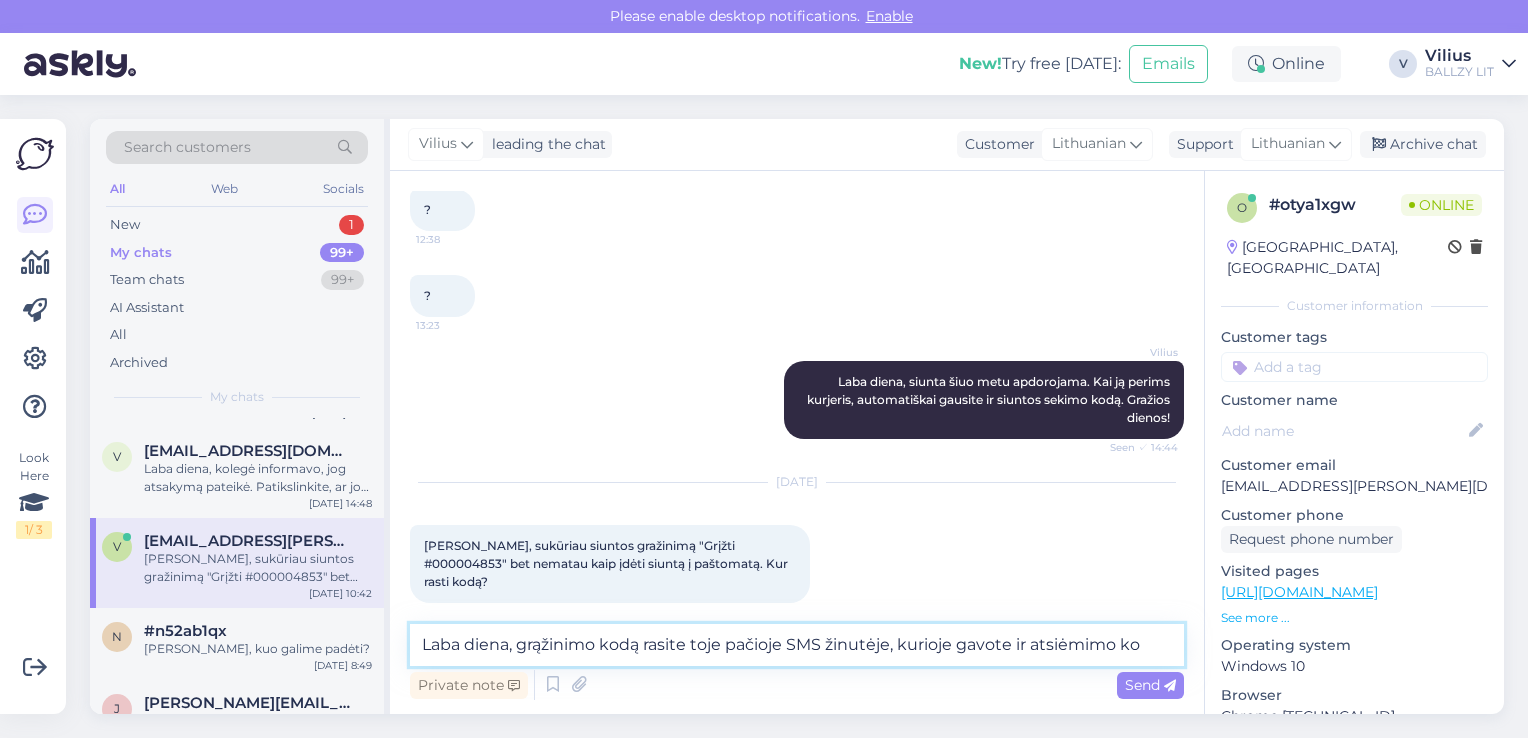 scroll, scrollTop: 440, scrollLeft: 0, axis: vertical 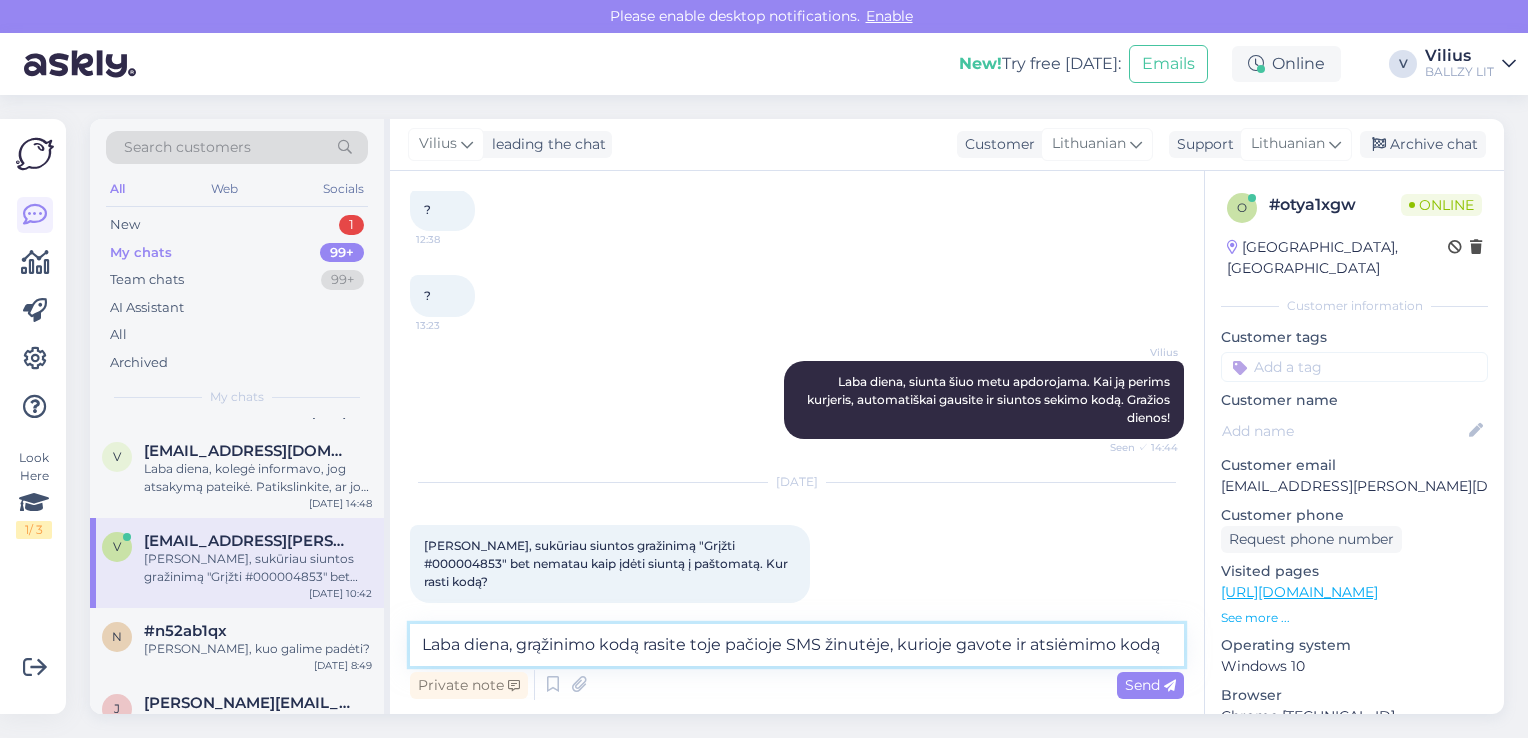 type on "Laba diena, grąžinimo kodą rasite toje pačioje SMS žinutėje, kurioje gavote ir atsiėmimo kodą." 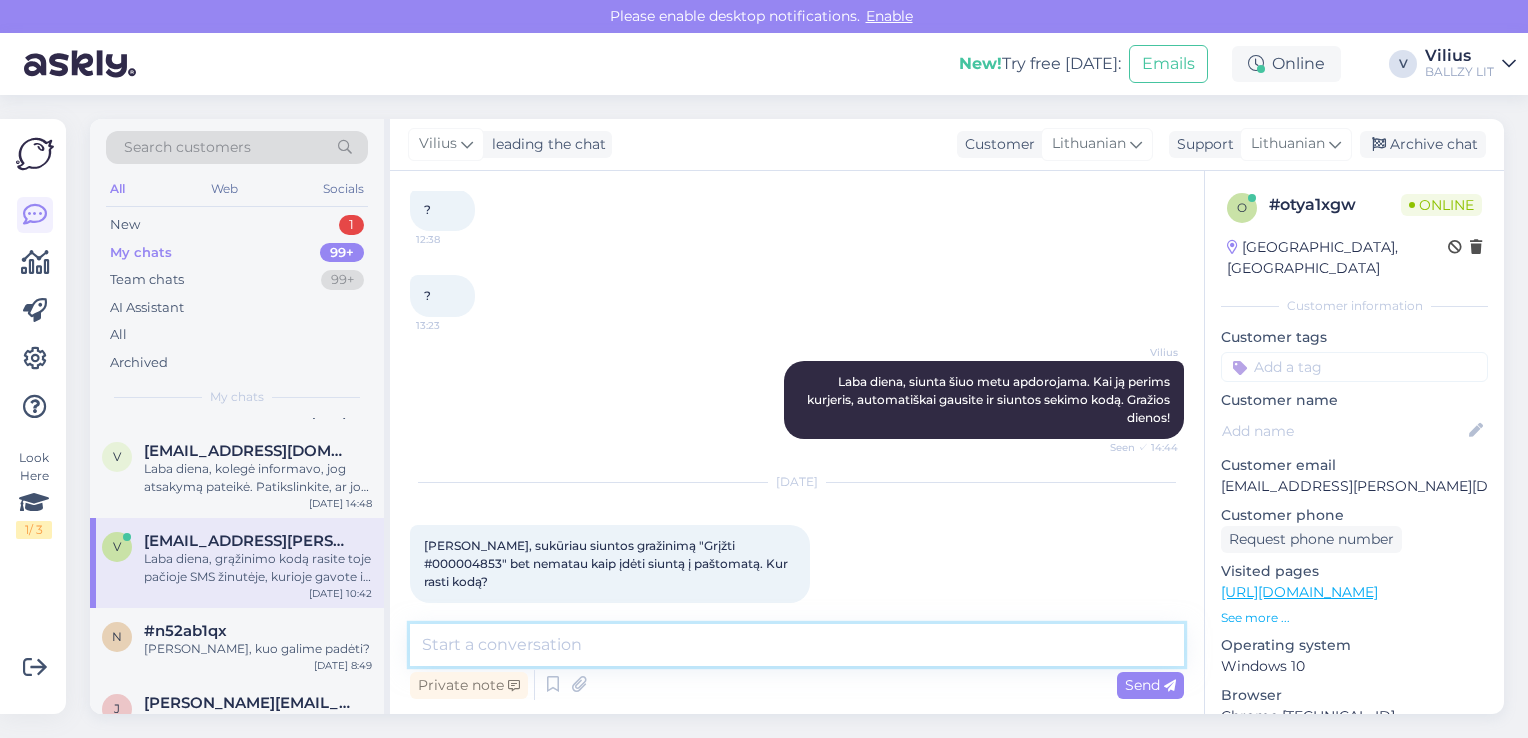scroll, scrollTop: 384, scrollLeft: 0, axis: vertical 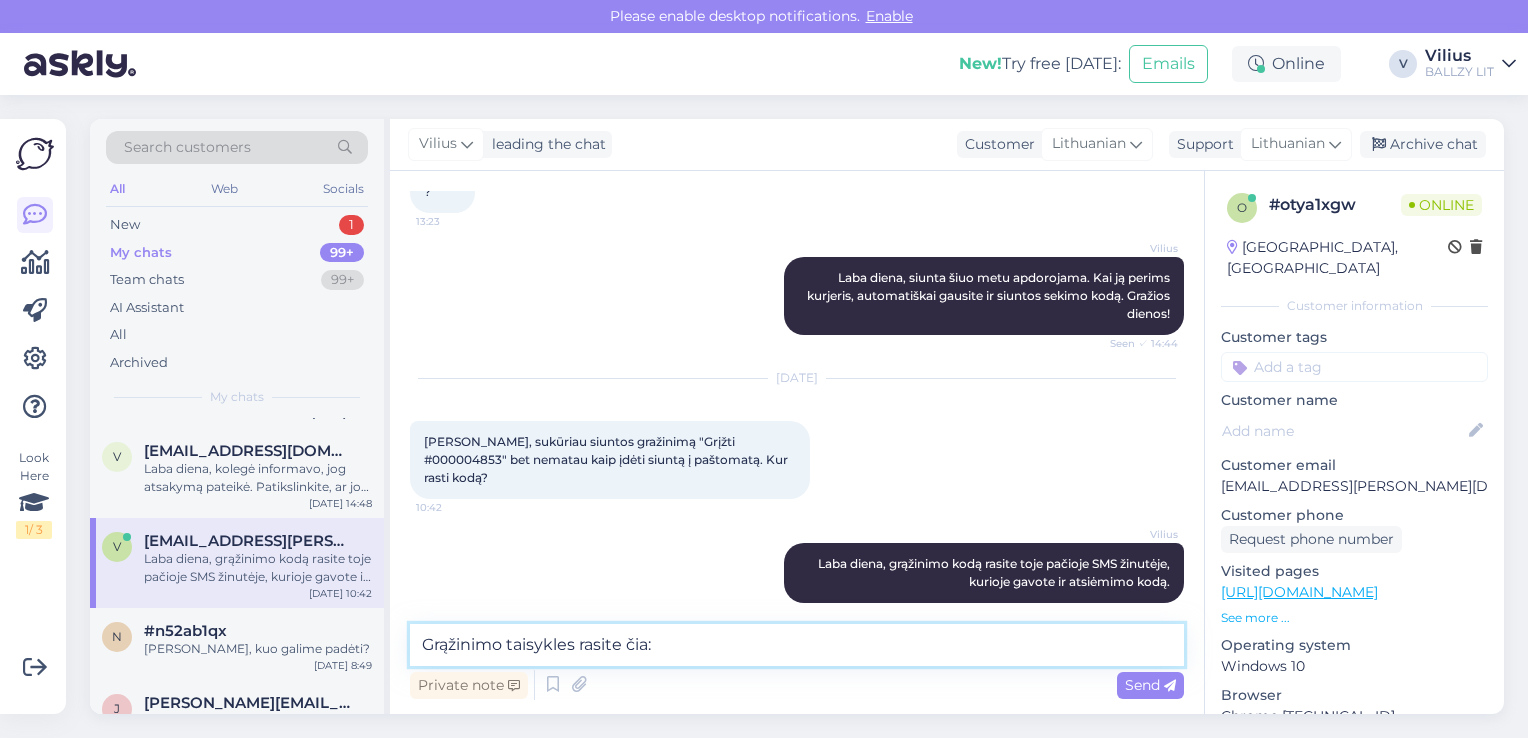 paste on "[URL][DOMAIN_NAME]" 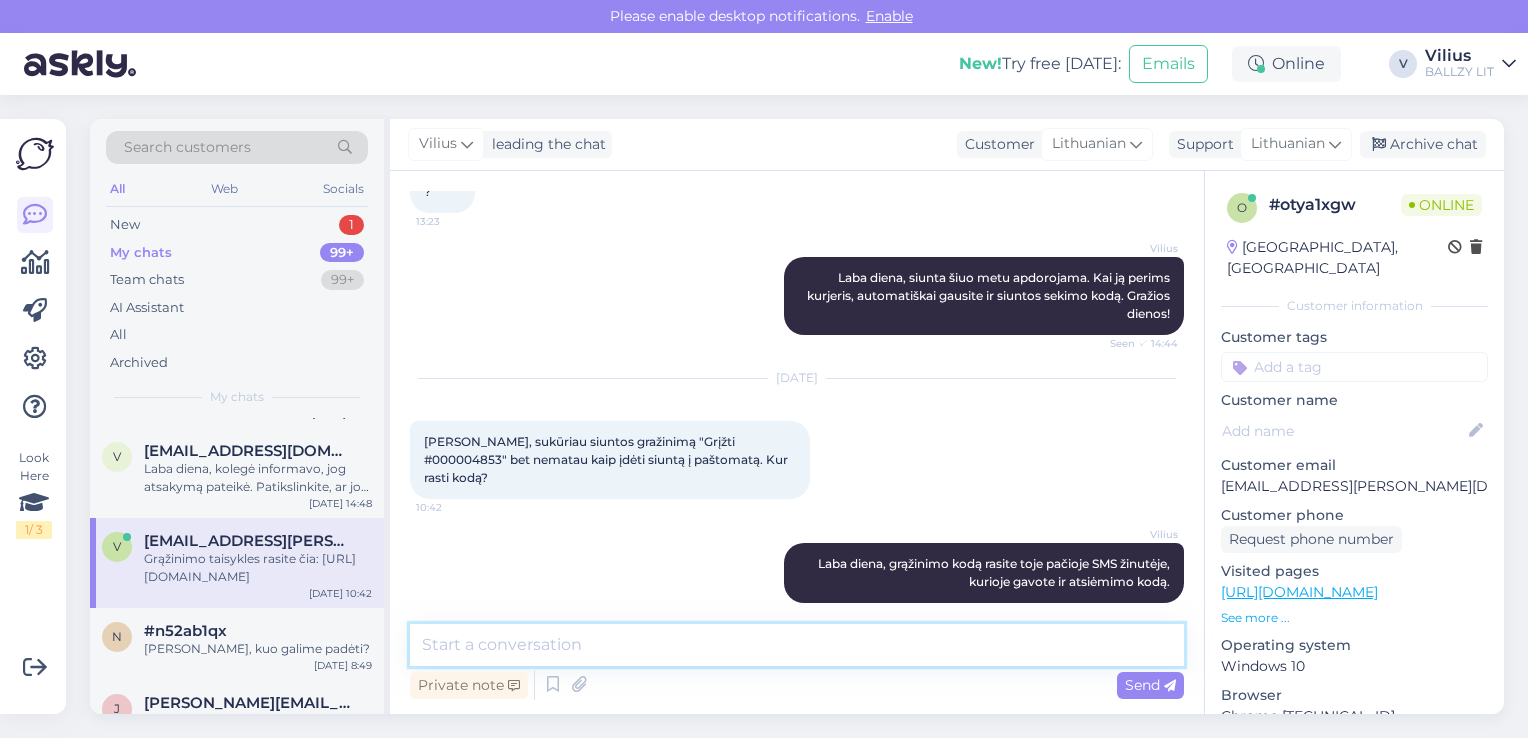 scroll, scrollTop: 471, scrollLeft: 0, axis: vertical 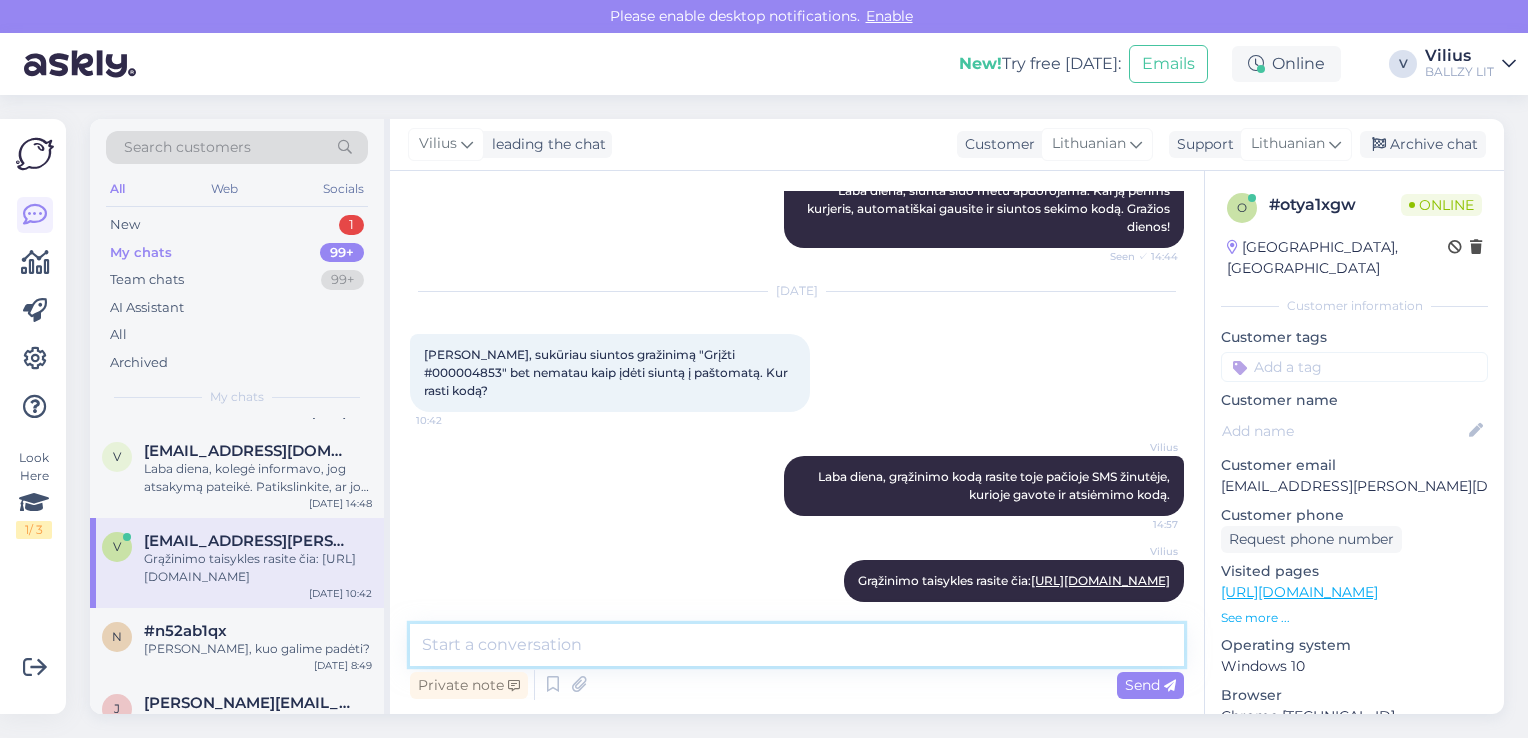 type 